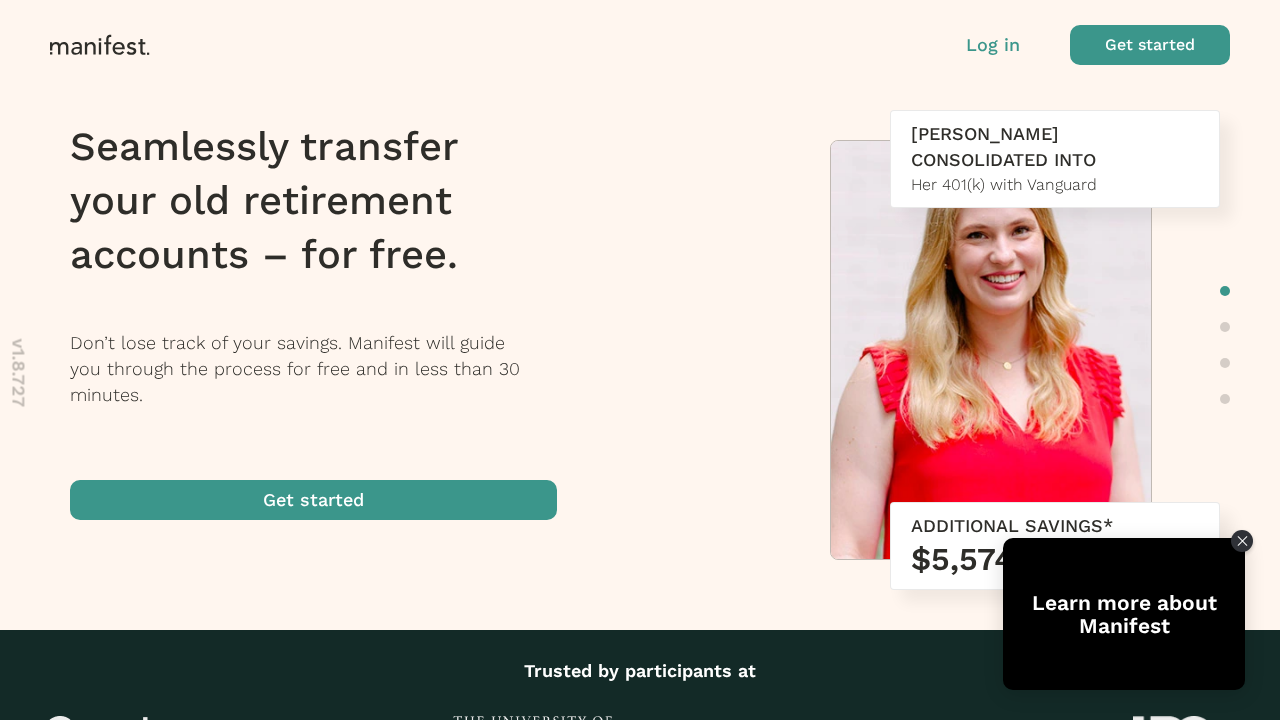 scroll, scrollTop: 0, scrollLeft: 0, axis: both 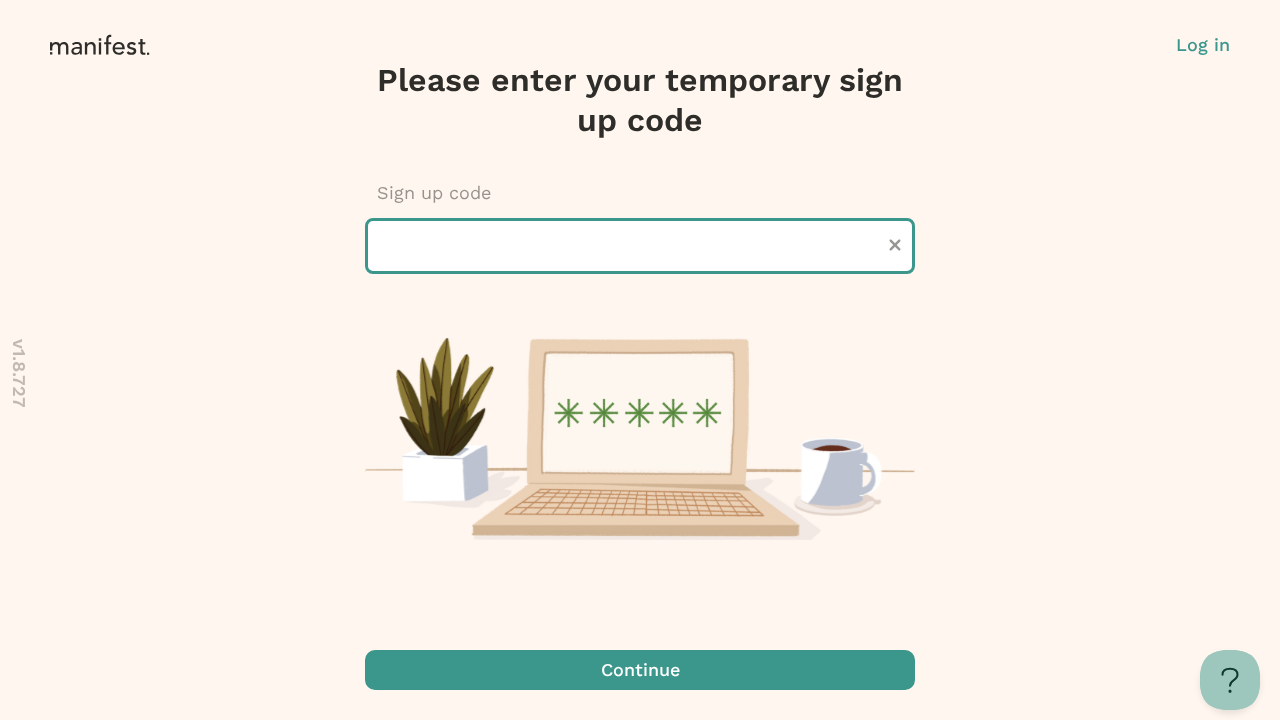 click at bounding box center [640, 246] 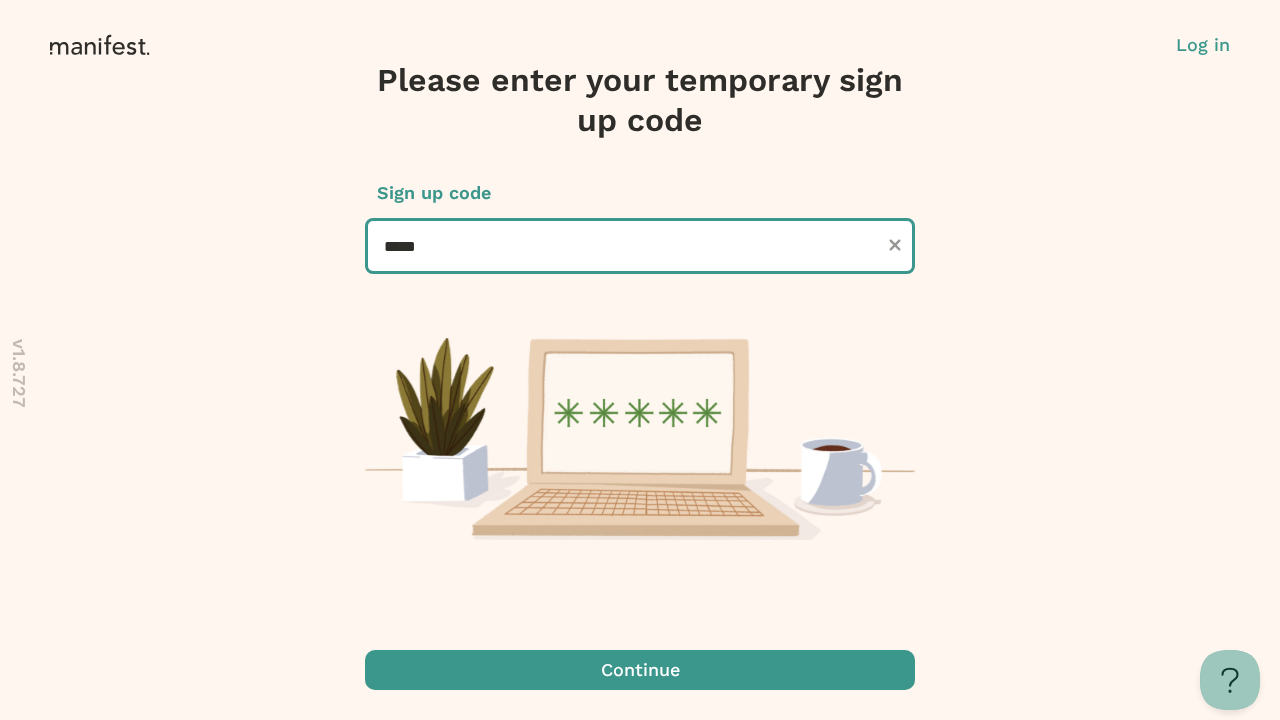 type on "******" 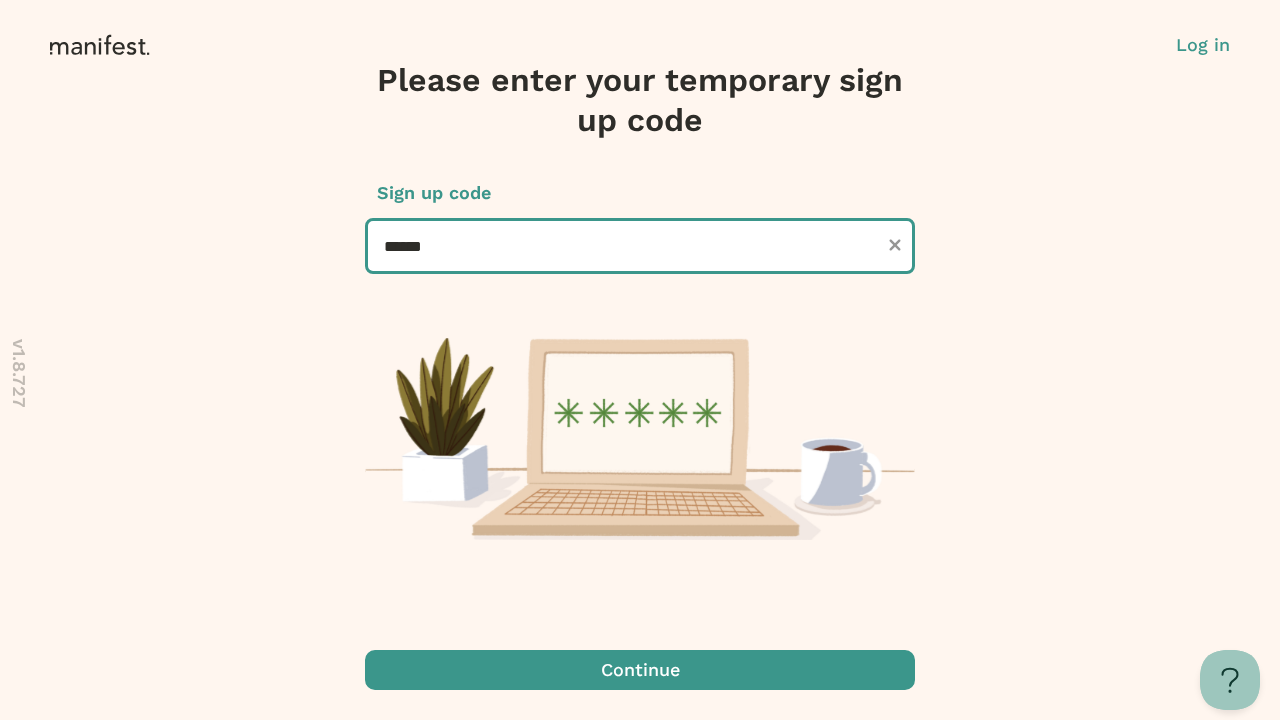 click on "Continue" at bounding box center (640, 670) 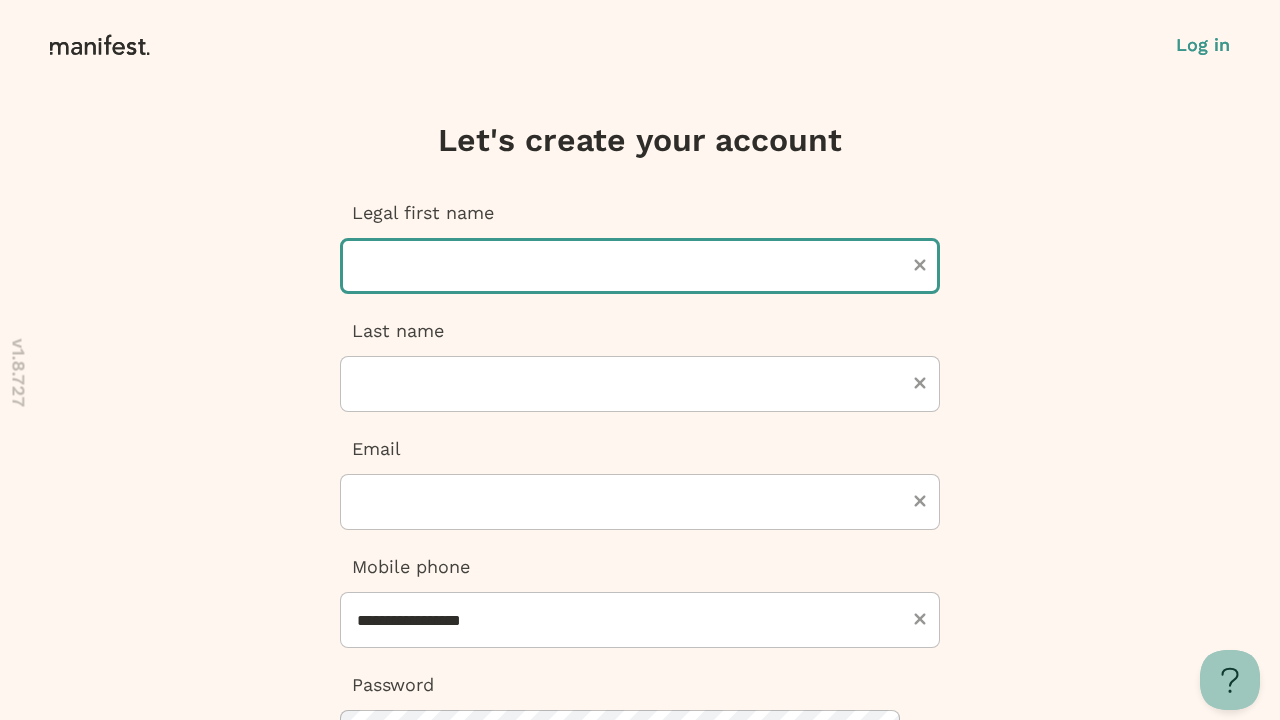 click at bounding box center [640, 266] 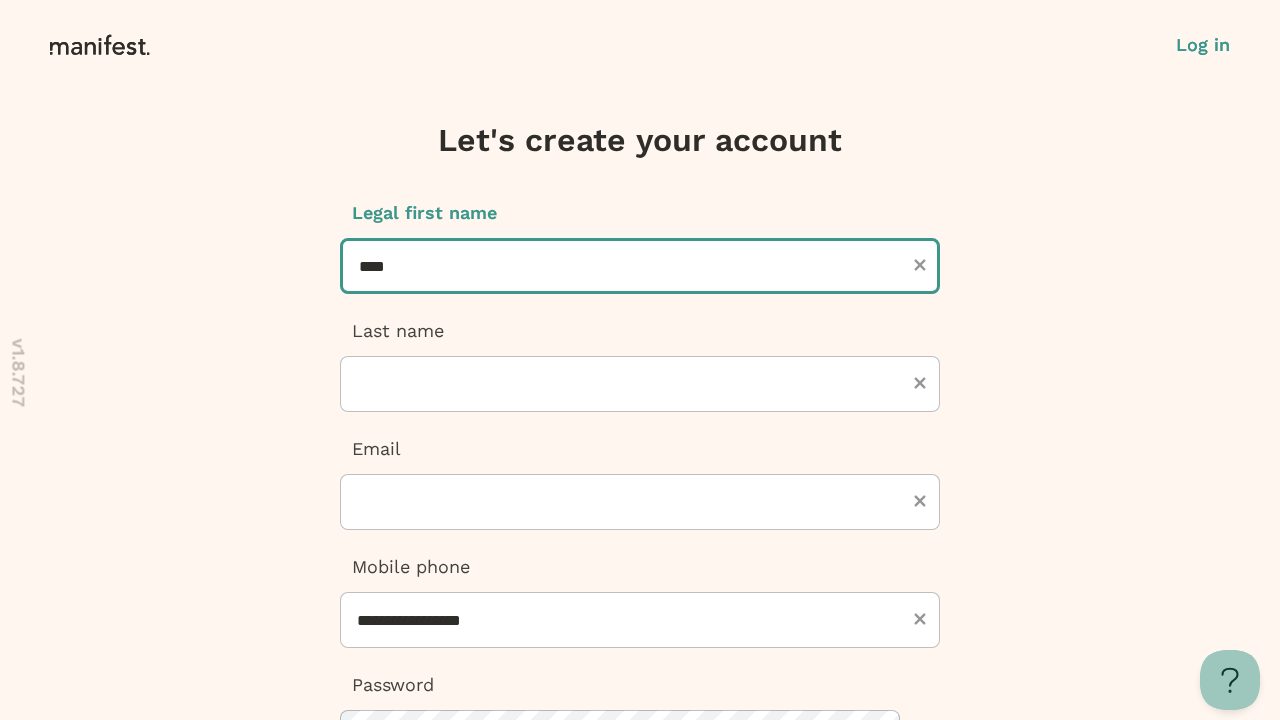 type on "****" 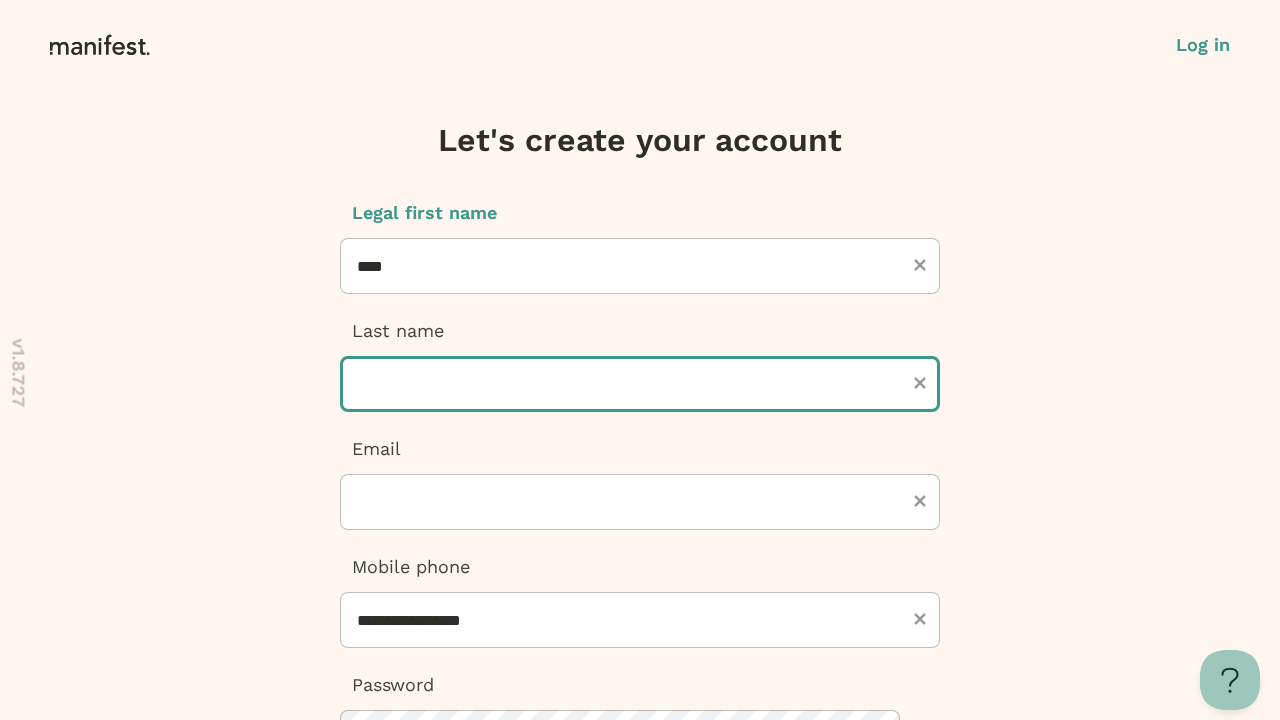 click at bounding box center [640, 384] 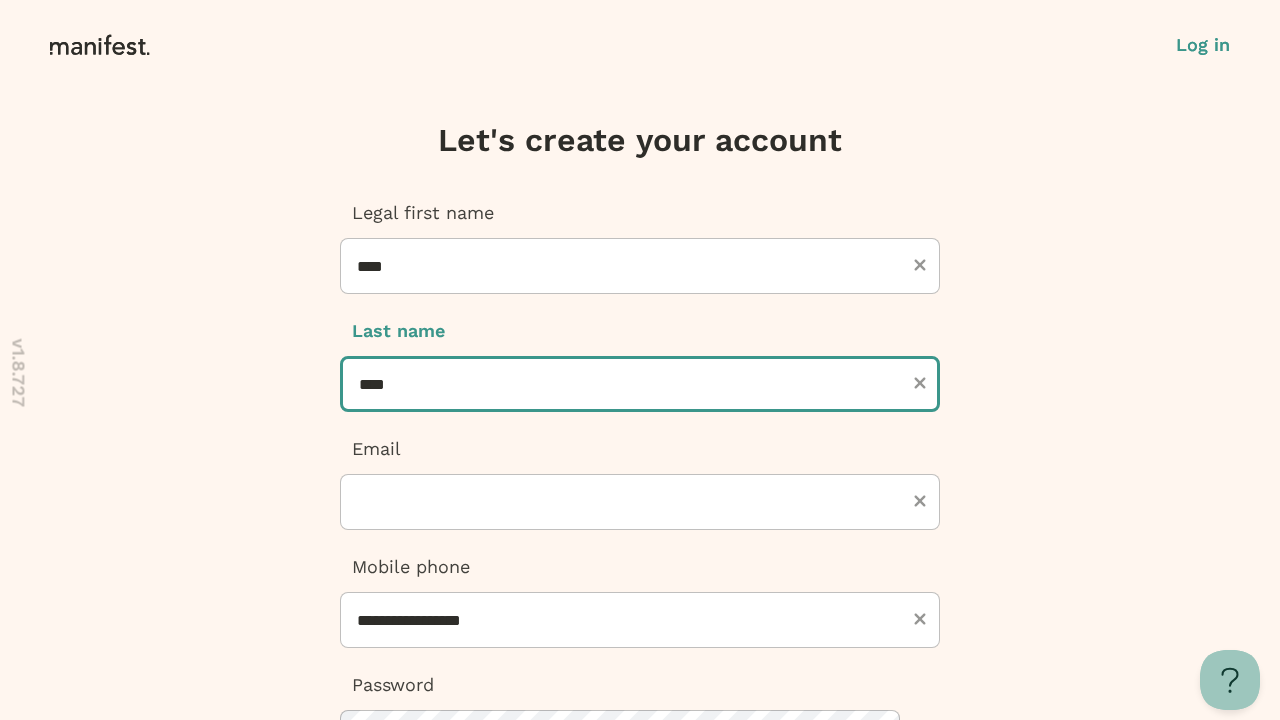 type on "****" 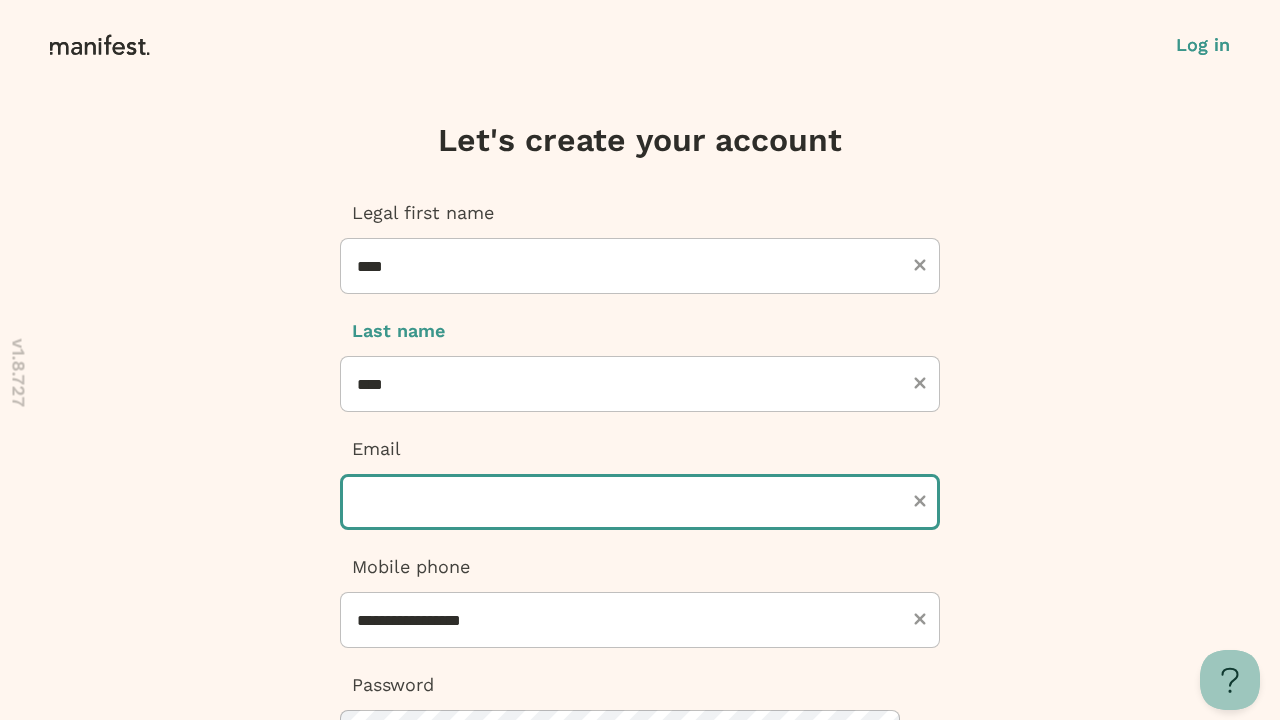 click at bounding box center (640, 502) 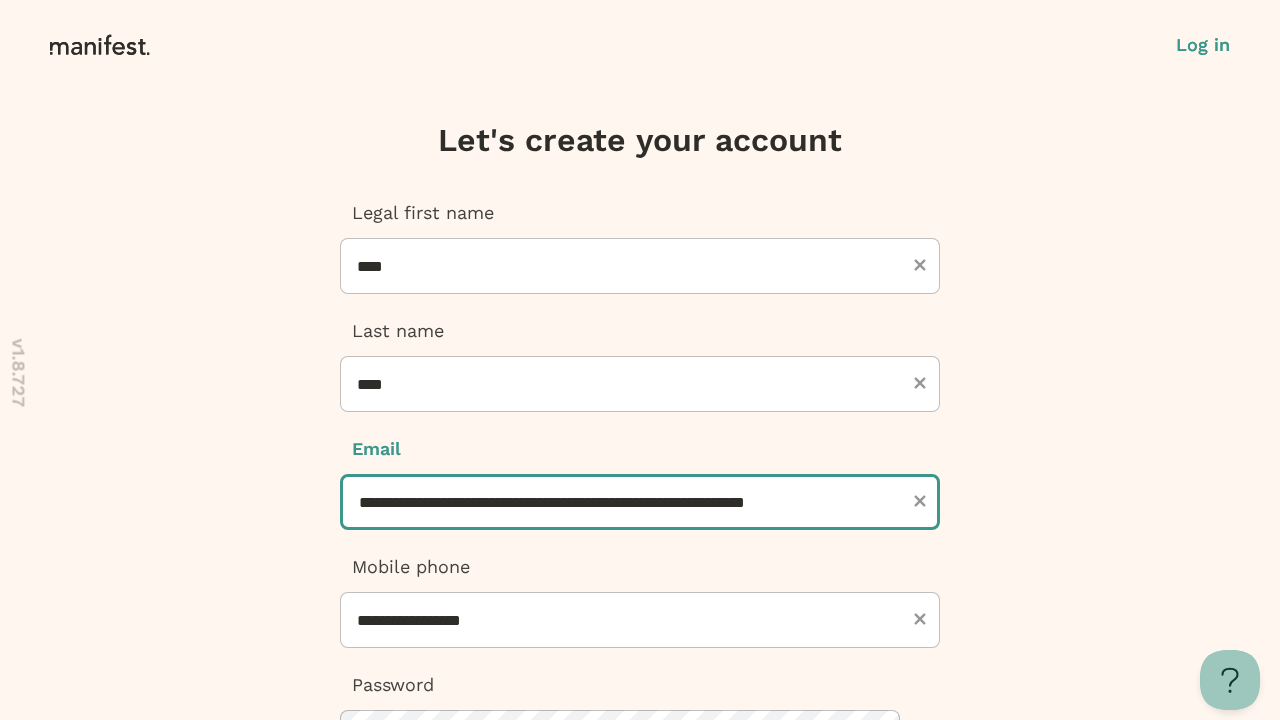scroll, scrollTop: 0, scrollLeft: 35, axis: horizontal 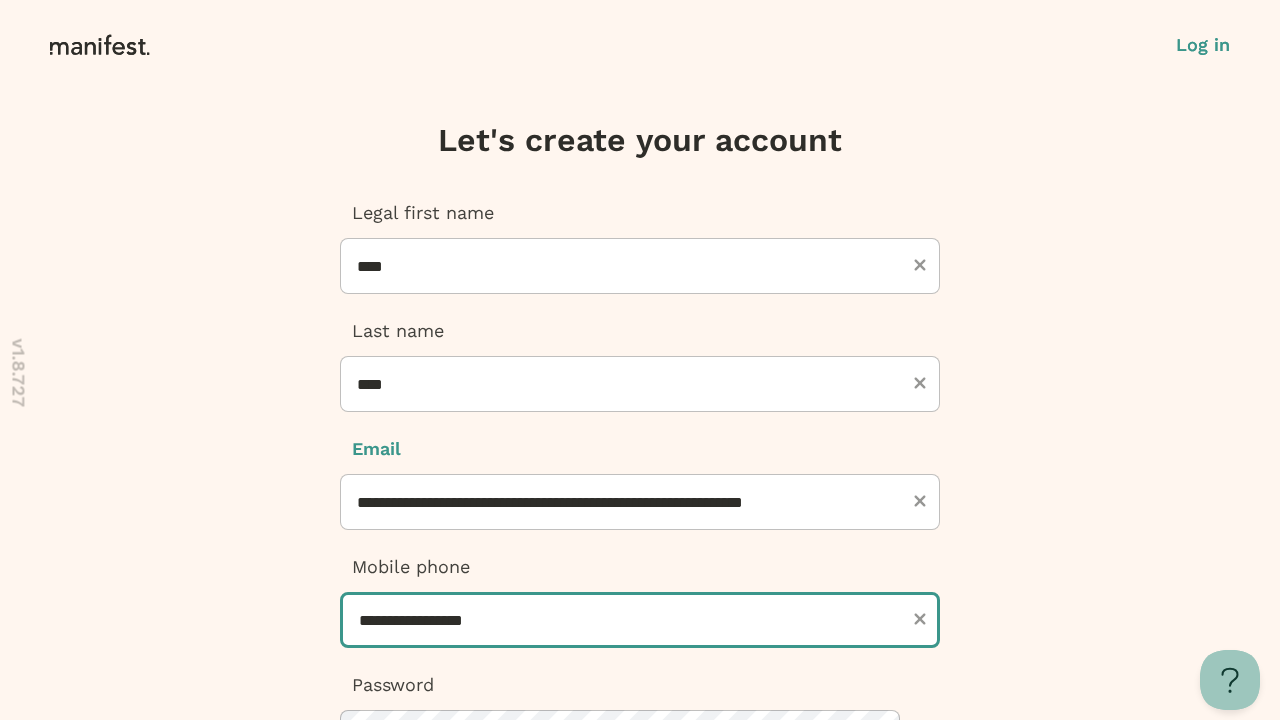 click on "**********" at bounding box center (640, 620) 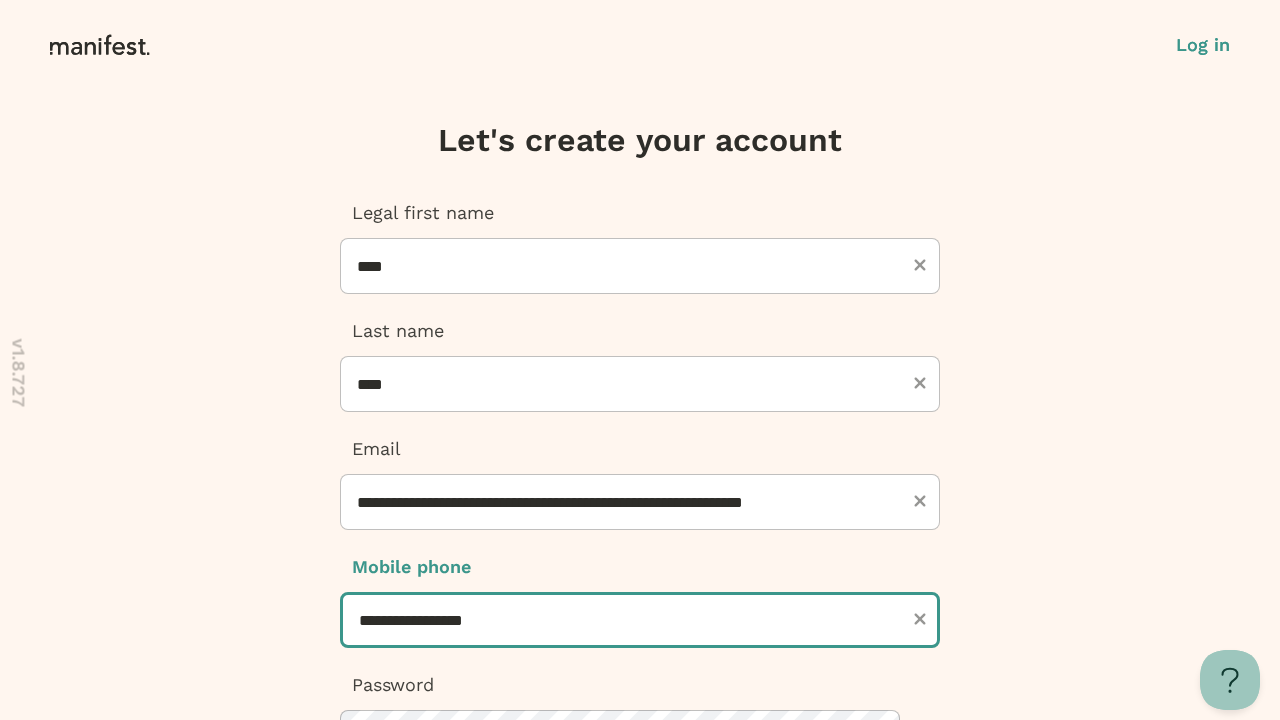 scroll, scrollTop: 0, scrollLeft: 0, axis: both 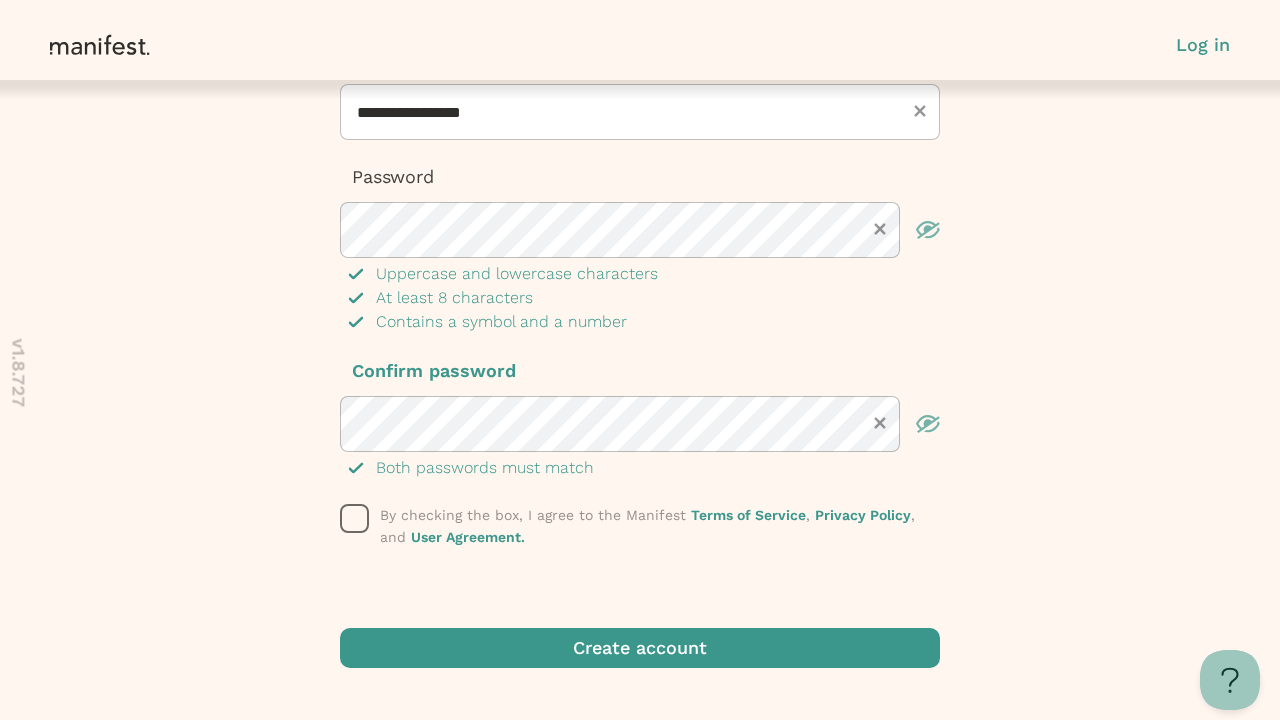 click 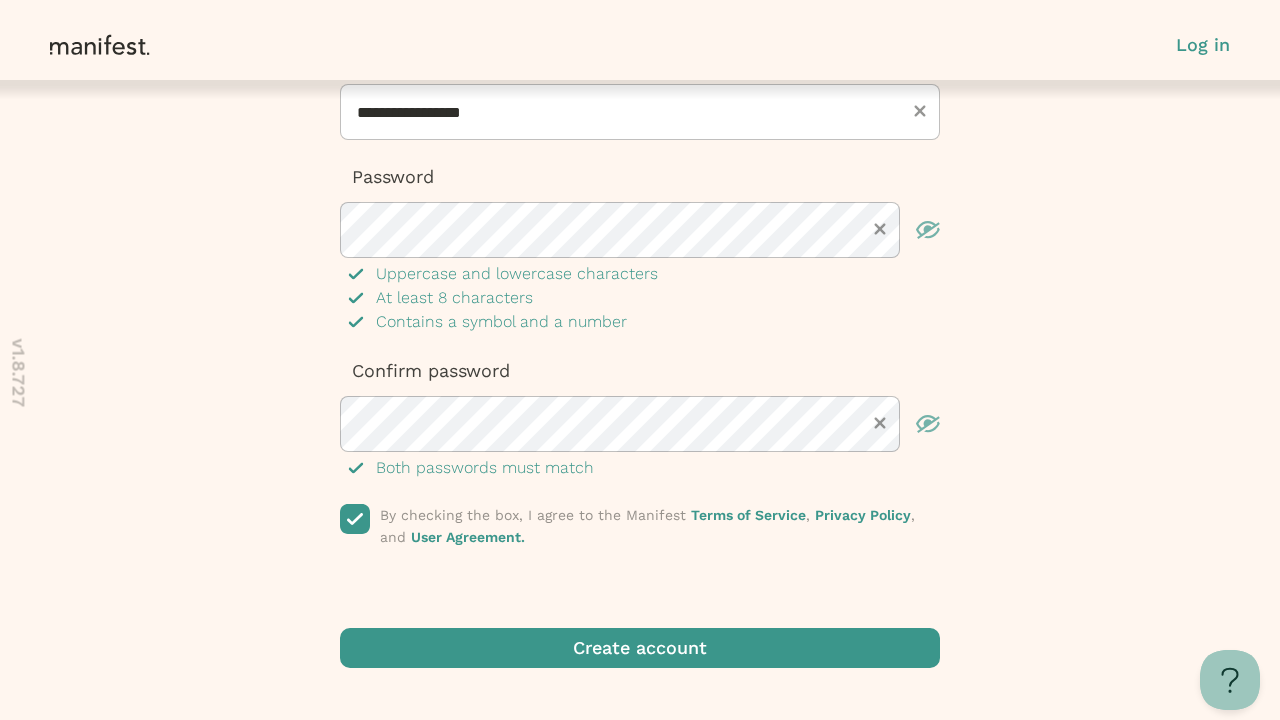 click at bounding box center [640, 648] 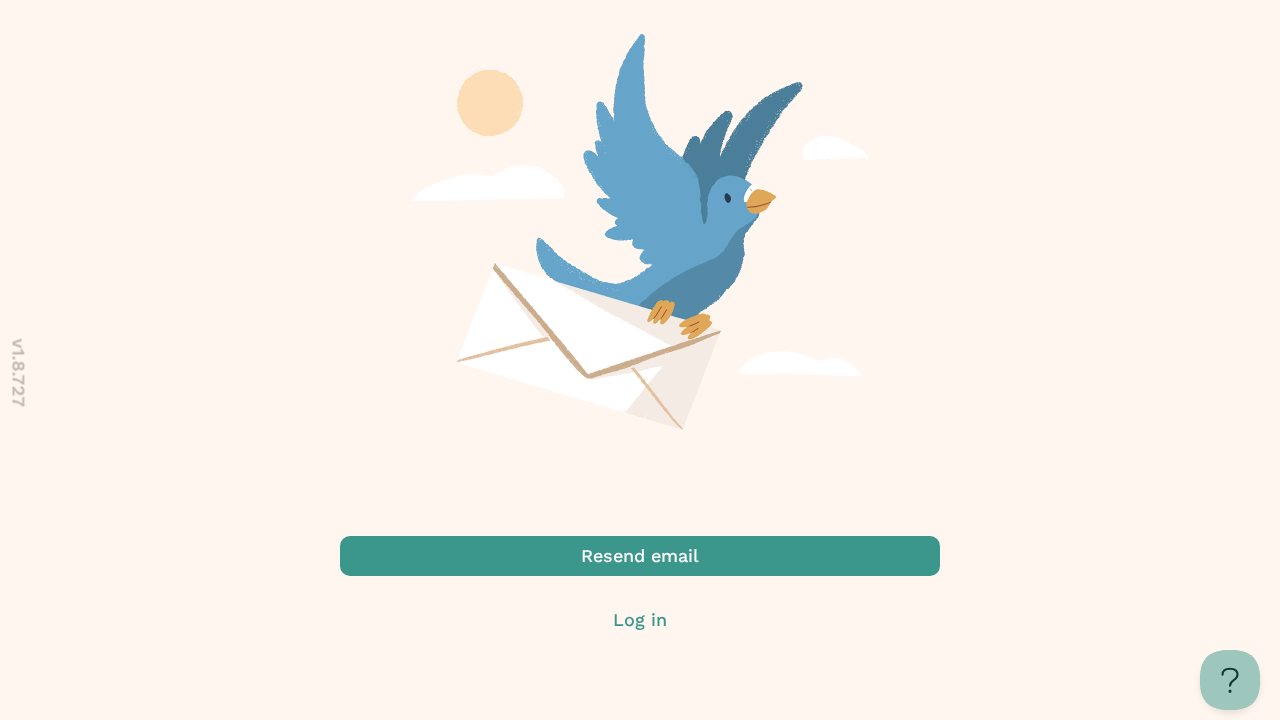 scroll, scrollTop: 0, scrollLeft: 0, axis: both 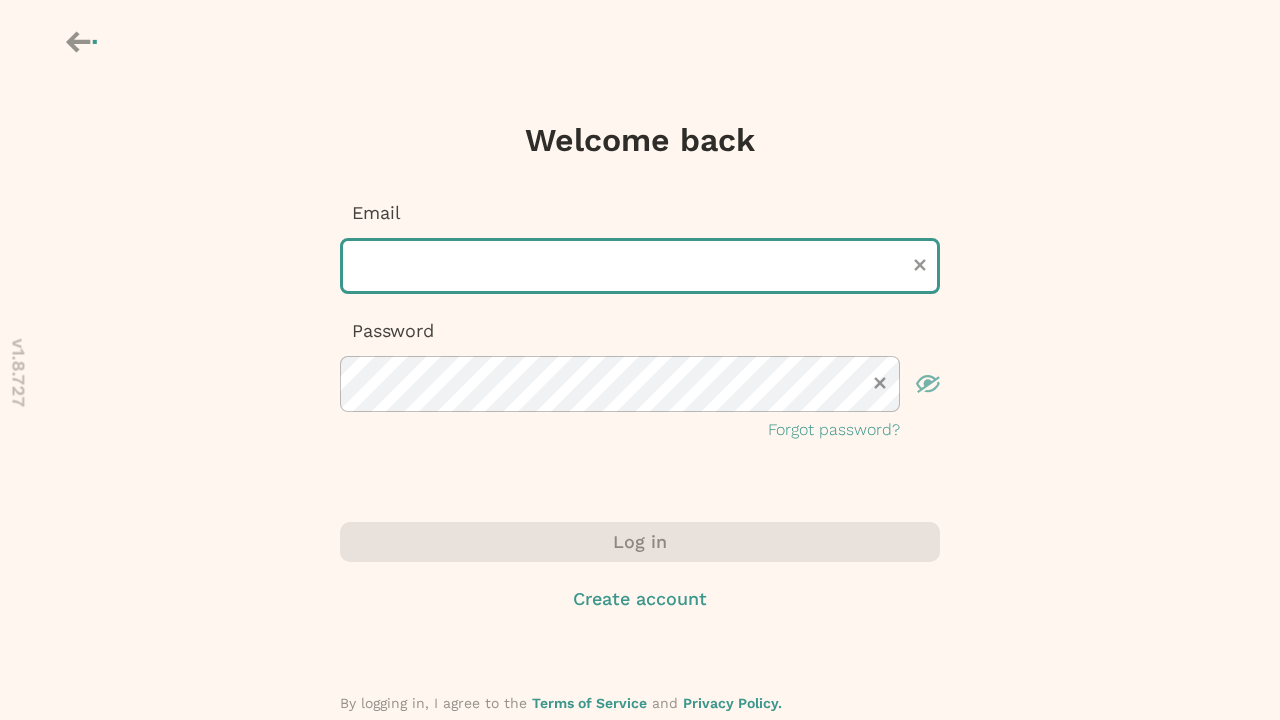 click at bounding box center (640, 266) 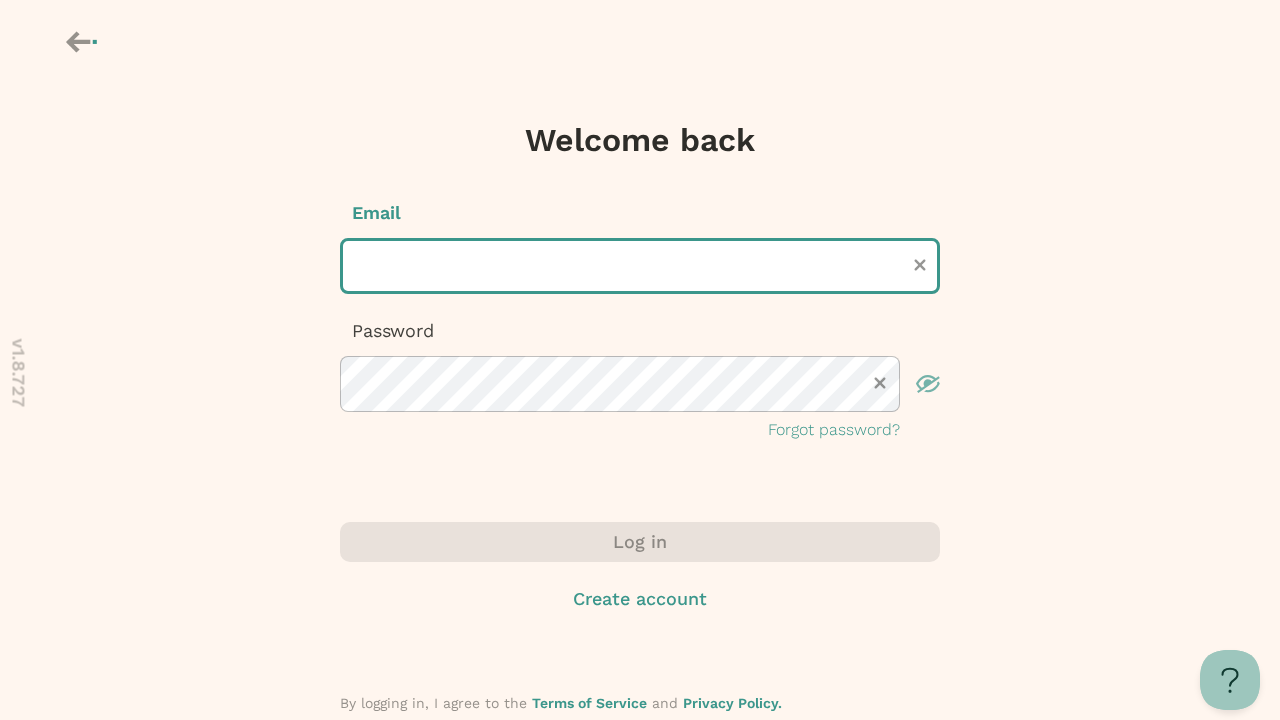 scroll, scrollTop: 0, scrollLeft: 0, axis: both 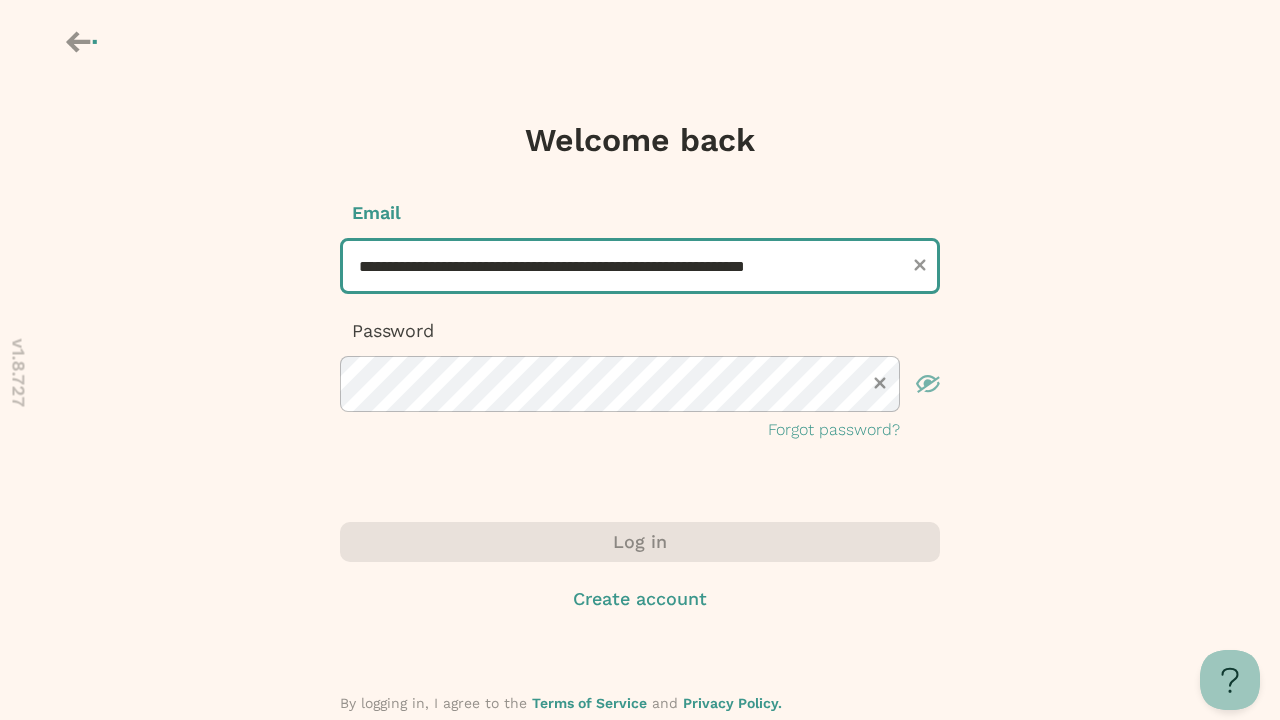 type on "**********" 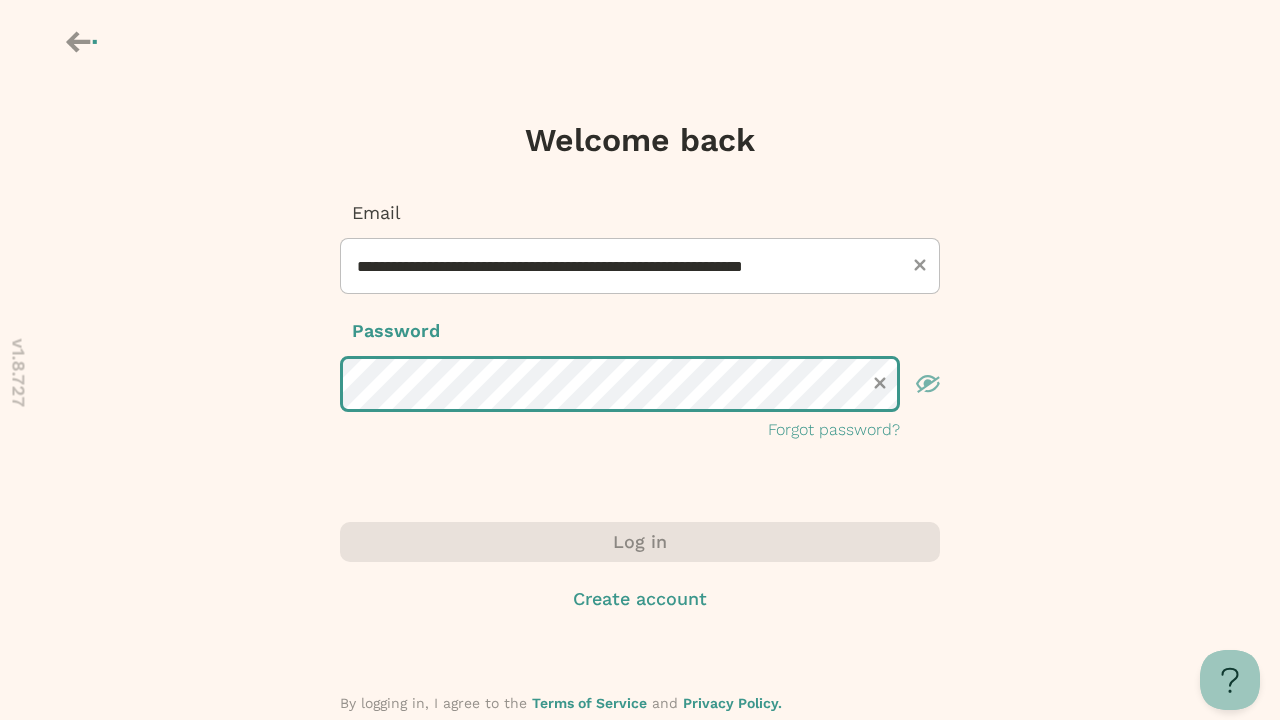 scroll, scrollTop: 0, scrollLeft: 0, axis: both 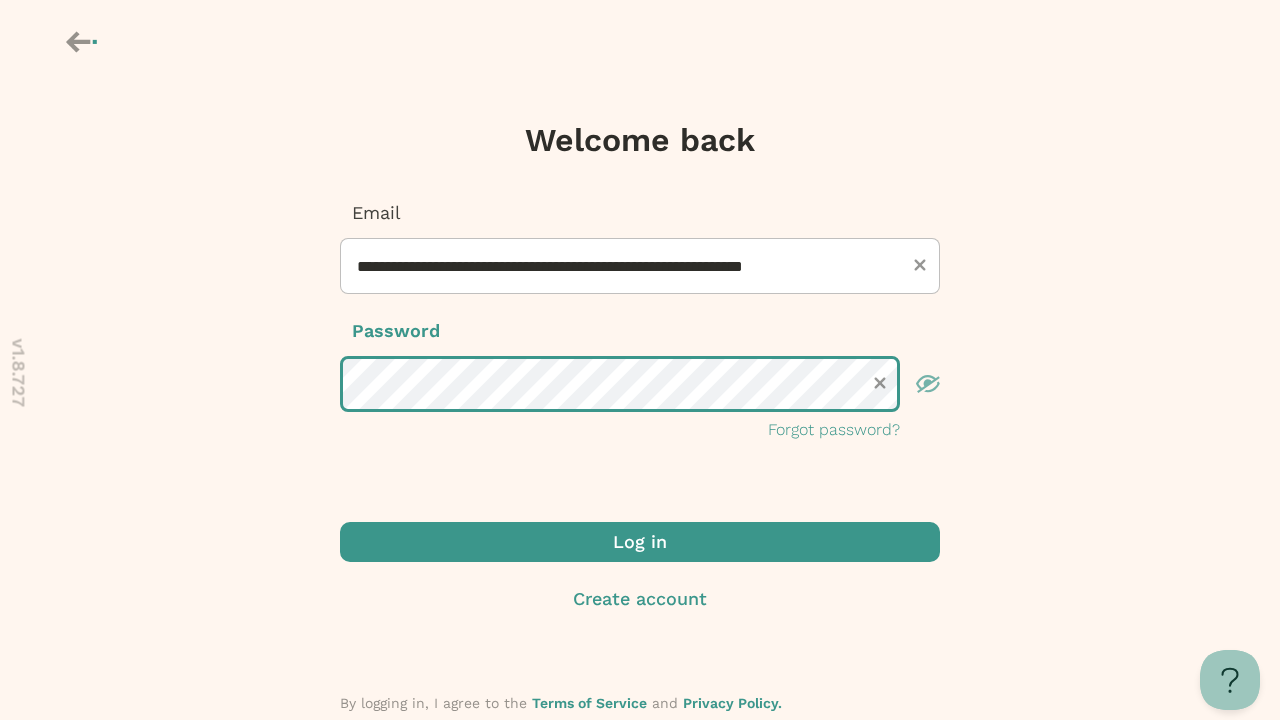 click on "Log in" at bounding box center (640, 542) 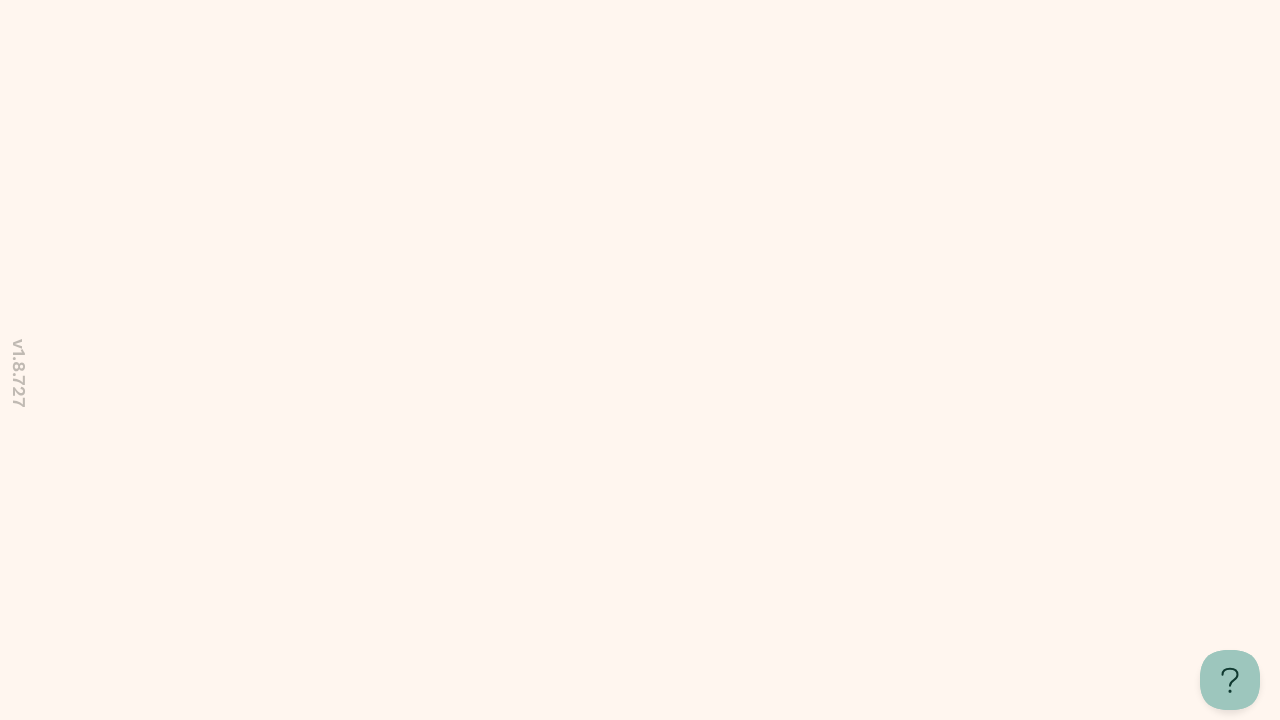scroll, scrollTop: 0, scrollLeft: 0, axis: both 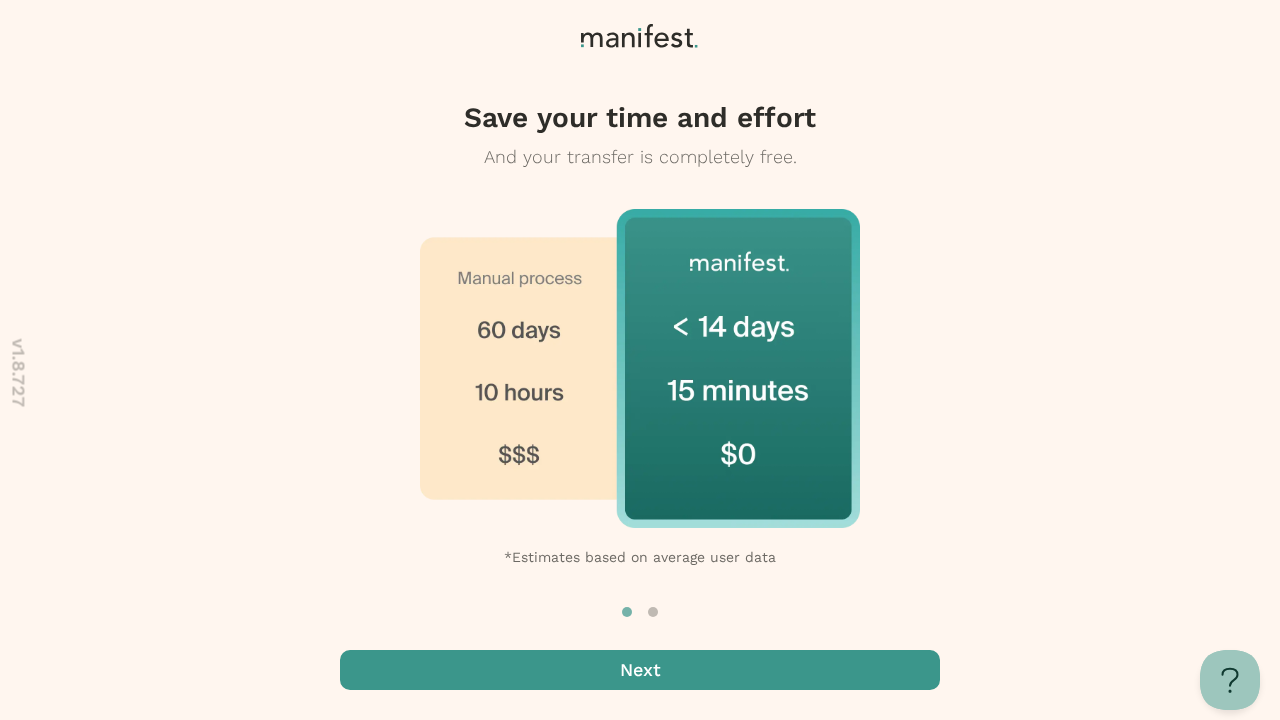 click at bounding box center [640, 670] 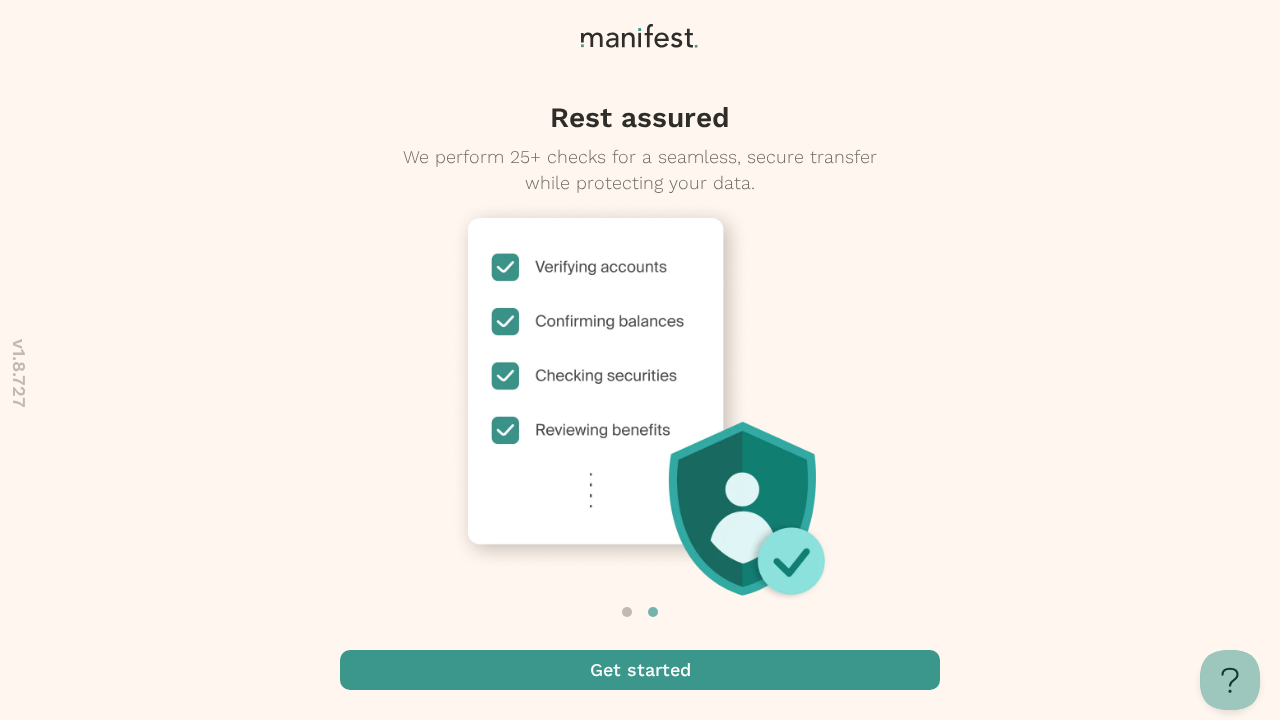 click at bounding box center (640, 670) 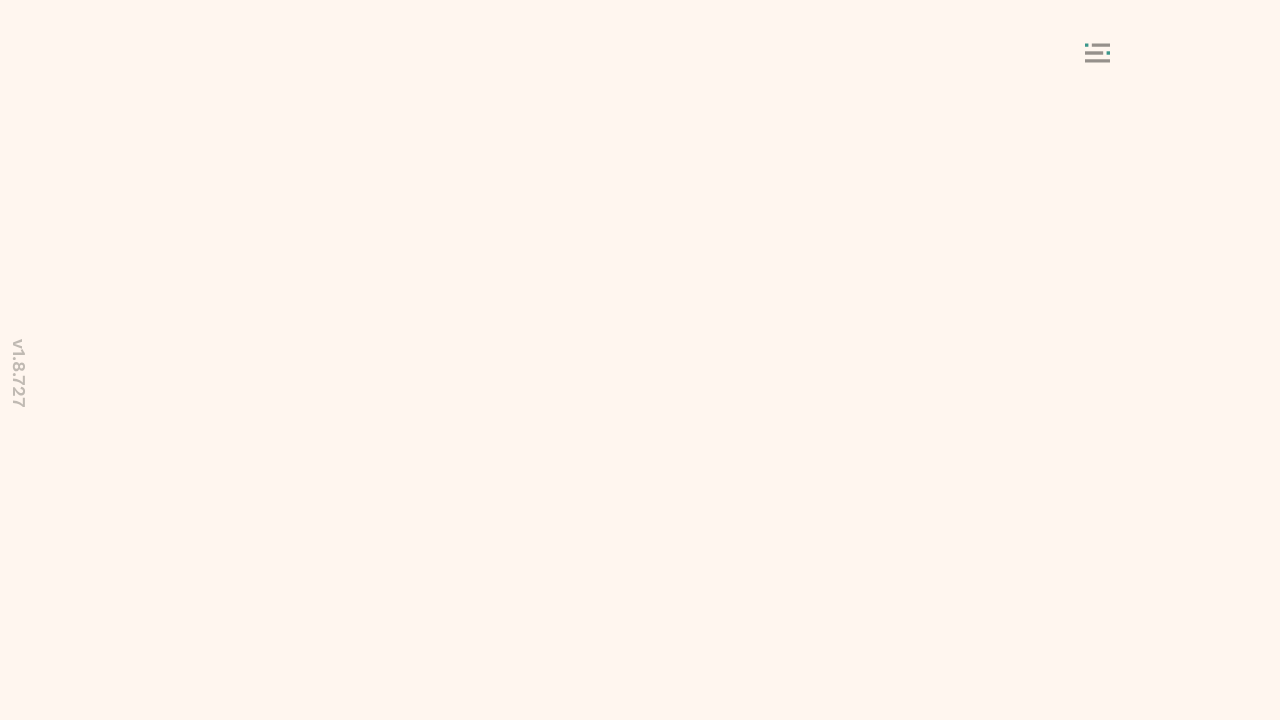 scroll, scrollTop: 0, scrollLeft: 0, axis: both 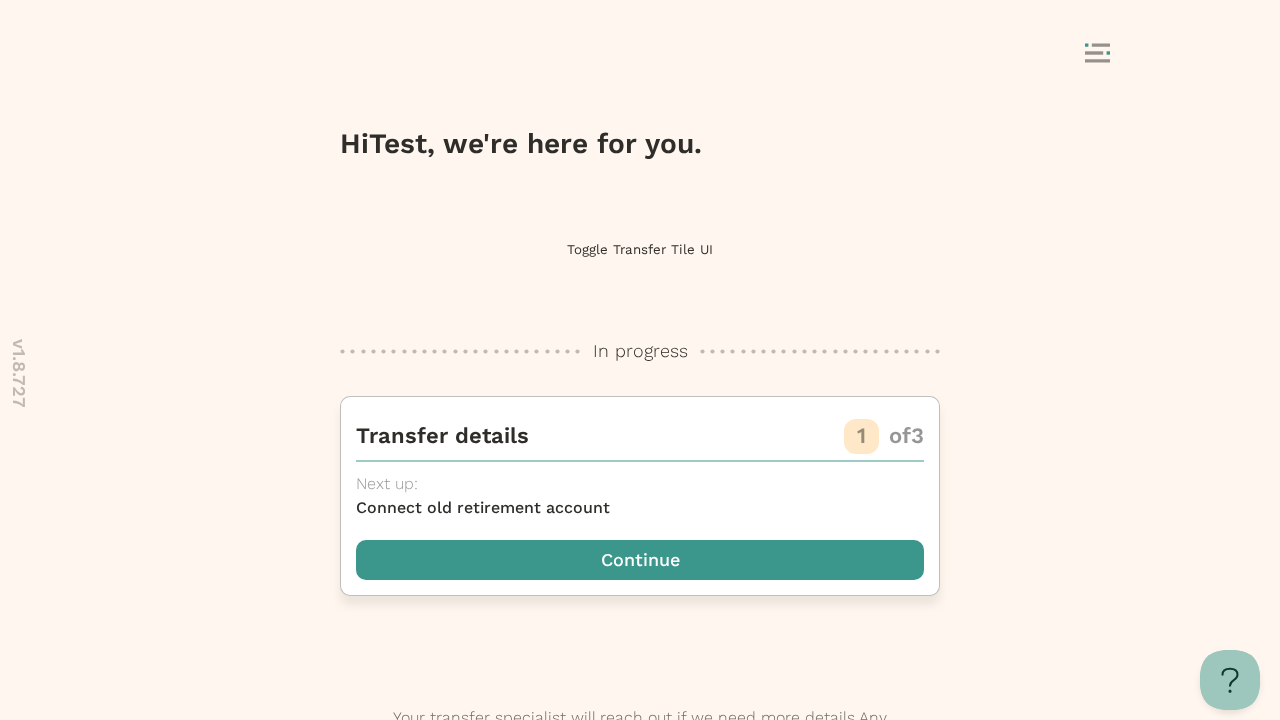 click at bounding box center [640, 560] 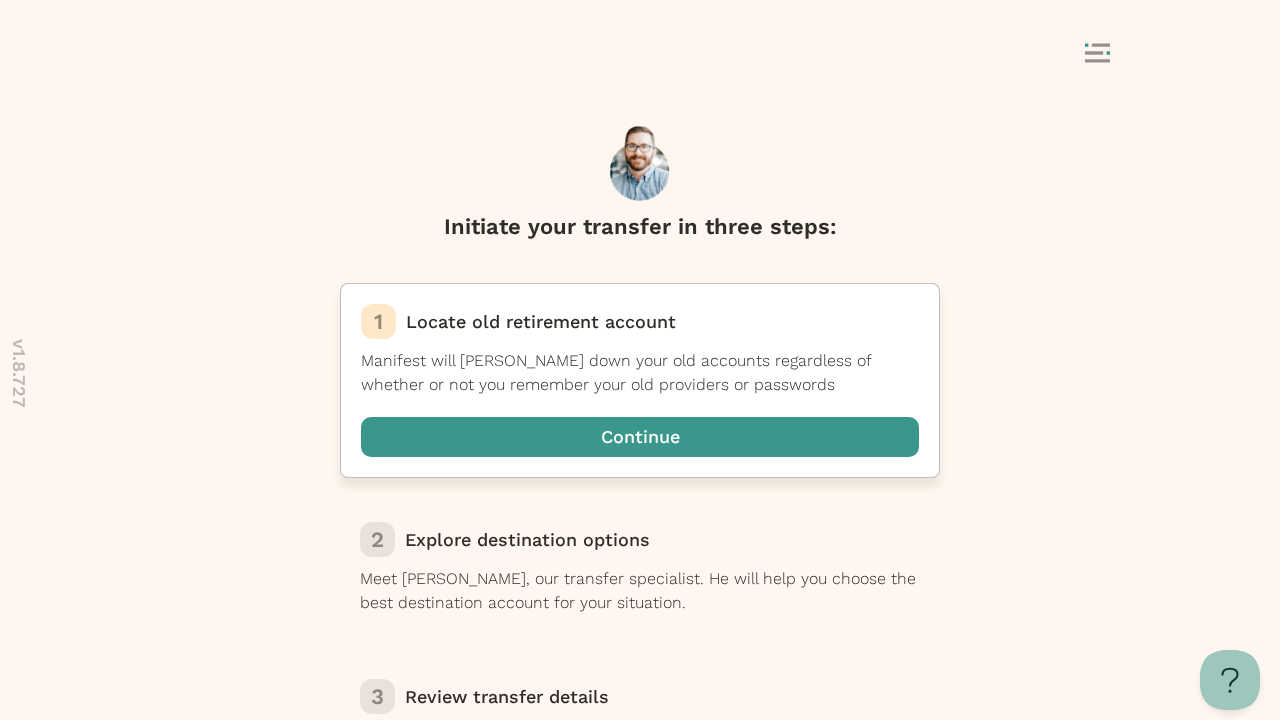 click at bounding box center [640, 437] 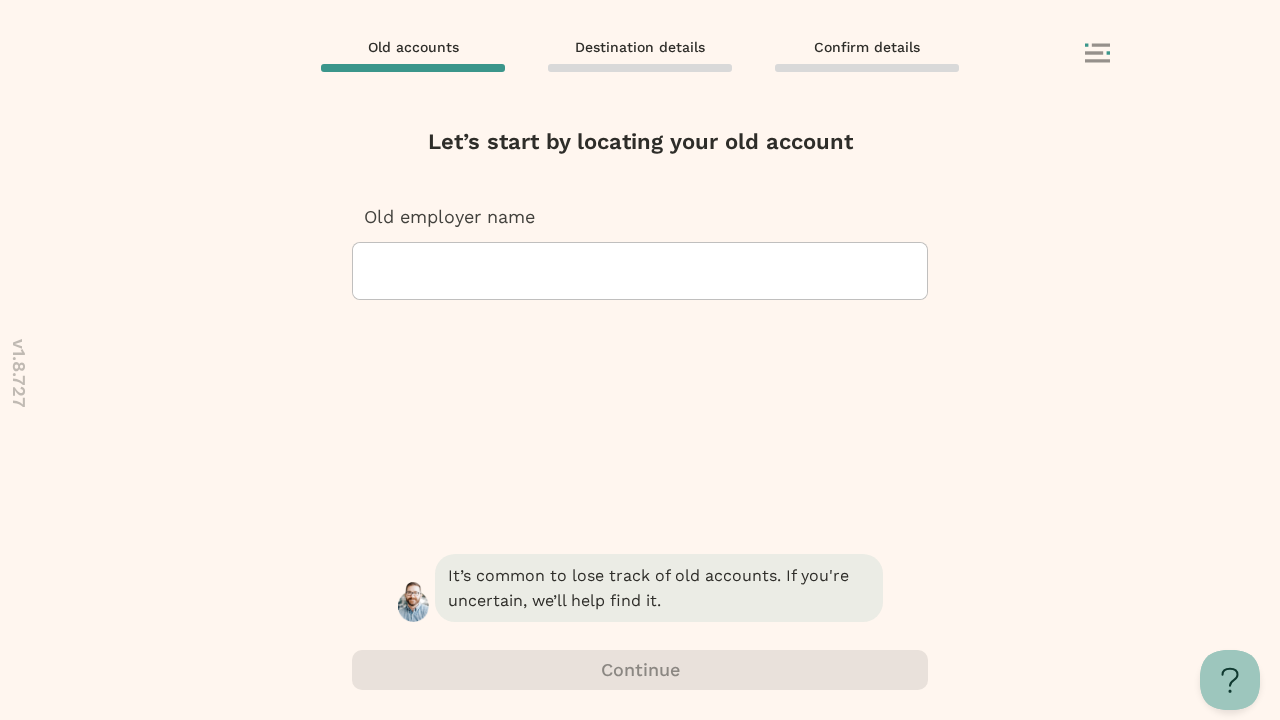 scroll, scrollTop: 0, scrollLeft: 0, axis: both 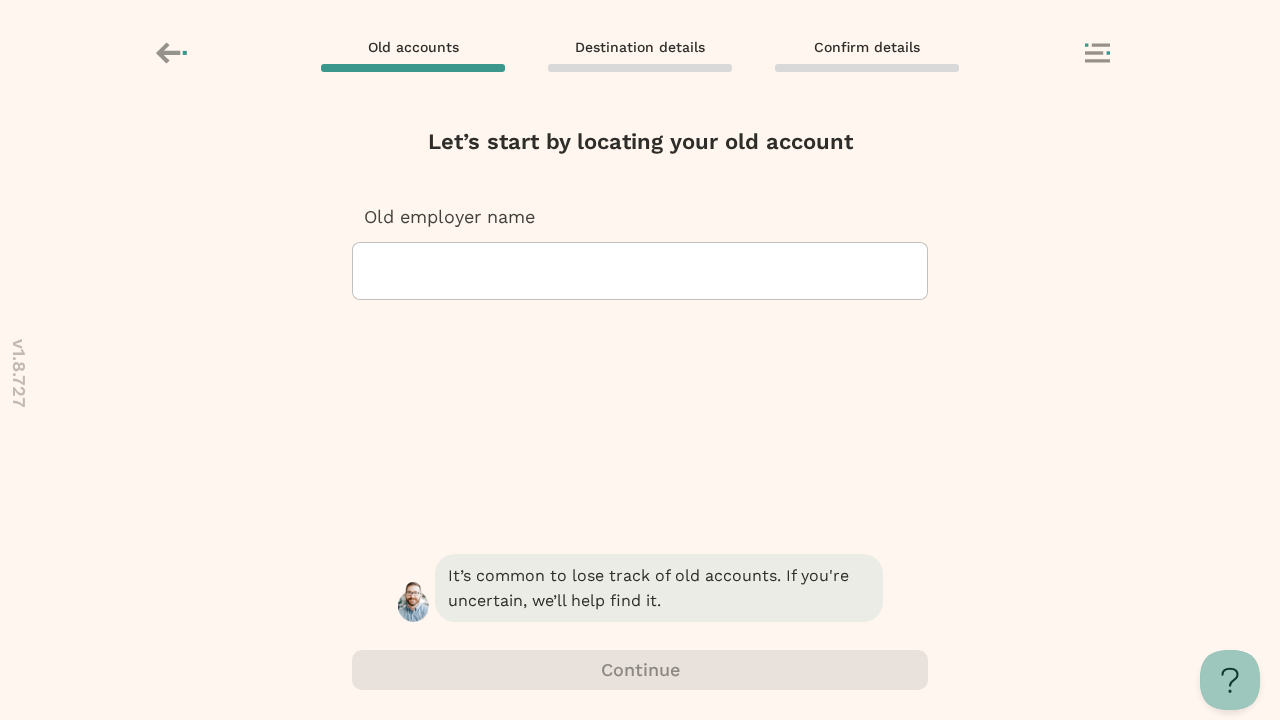 click at bounding box center (371, 271) 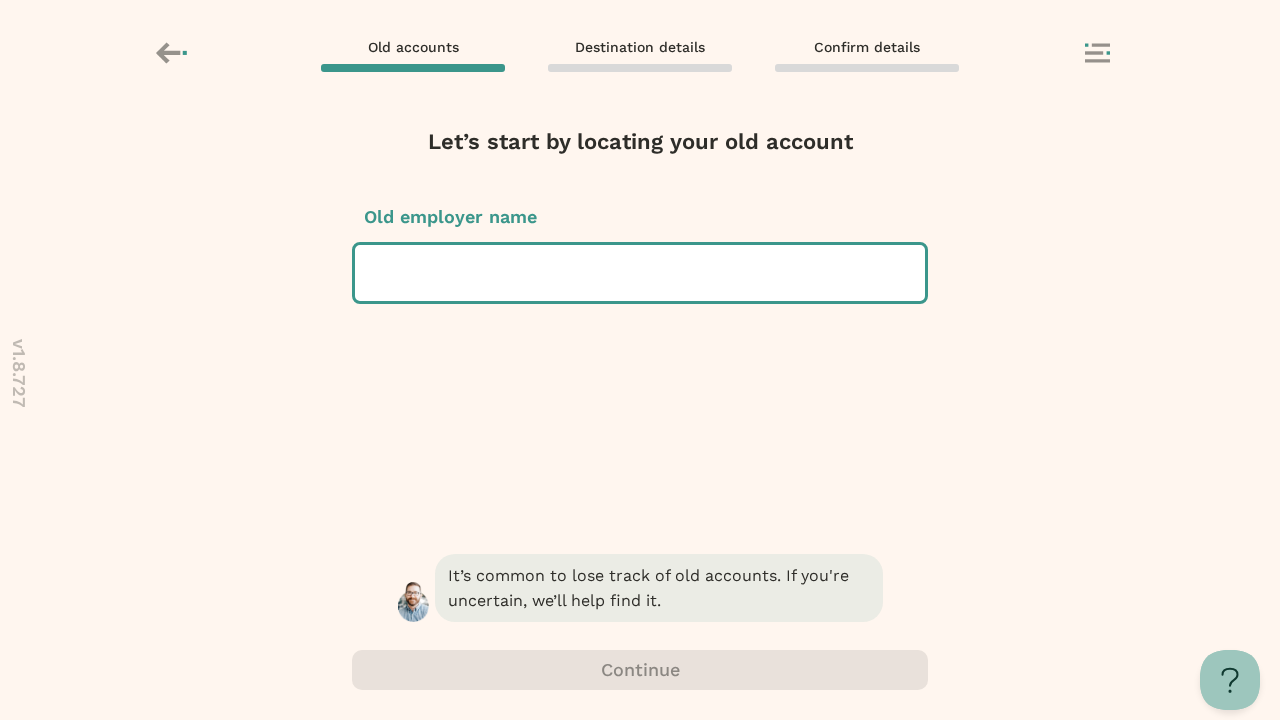 click at bounding box center [373, 273] 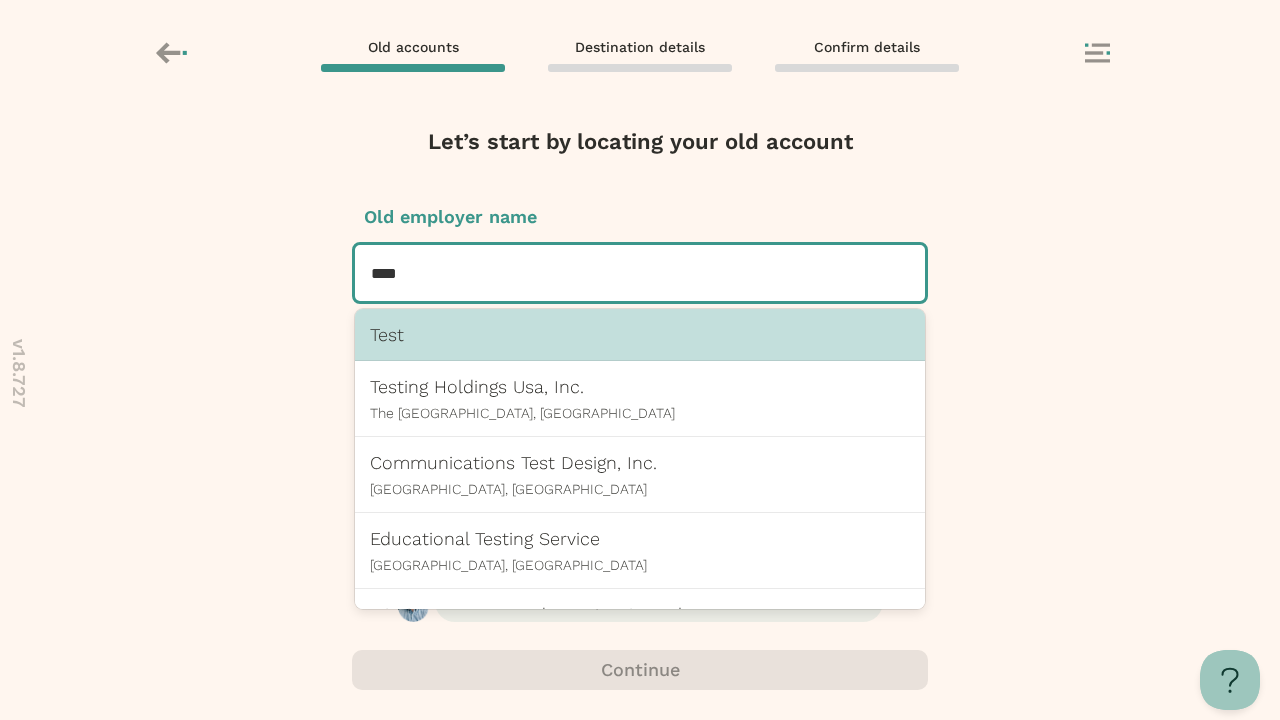 click on "Test" at bounding box center [640, 334] 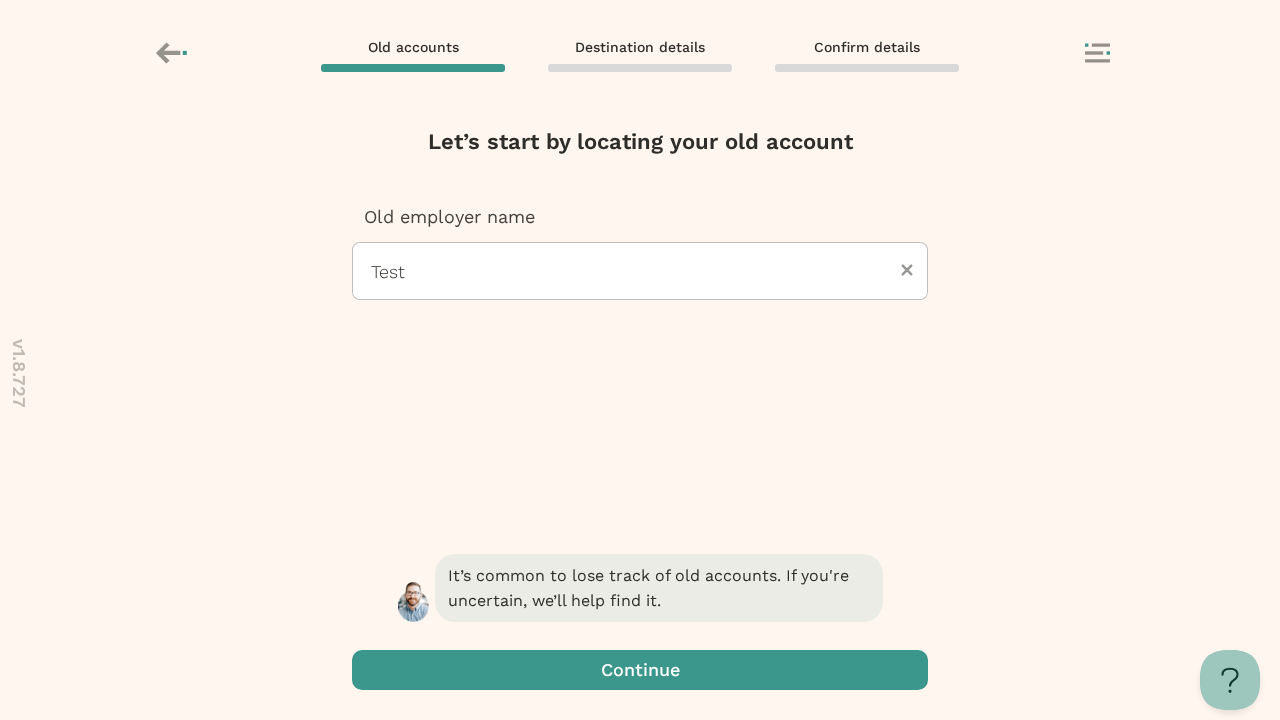 click at bounding box center (640, 670) 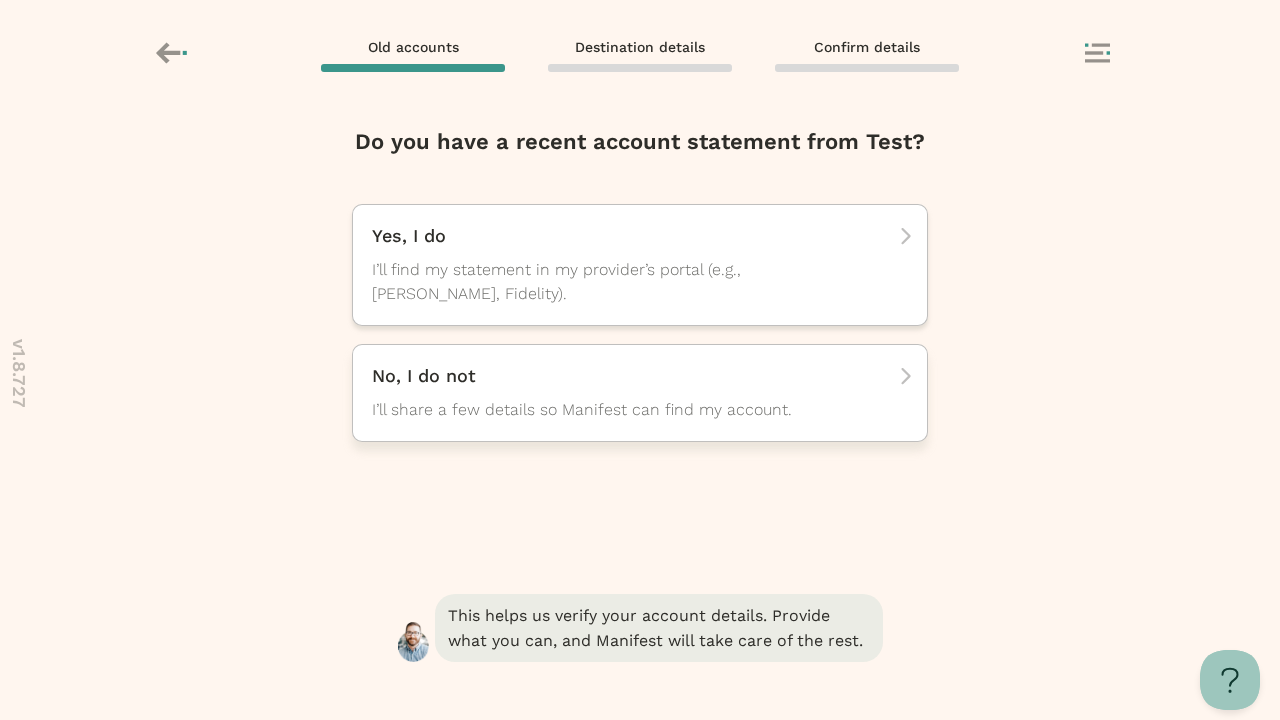click on "No, I do not I’ll share a few details so Manifest can find my account." at bounding box center [633, 393] 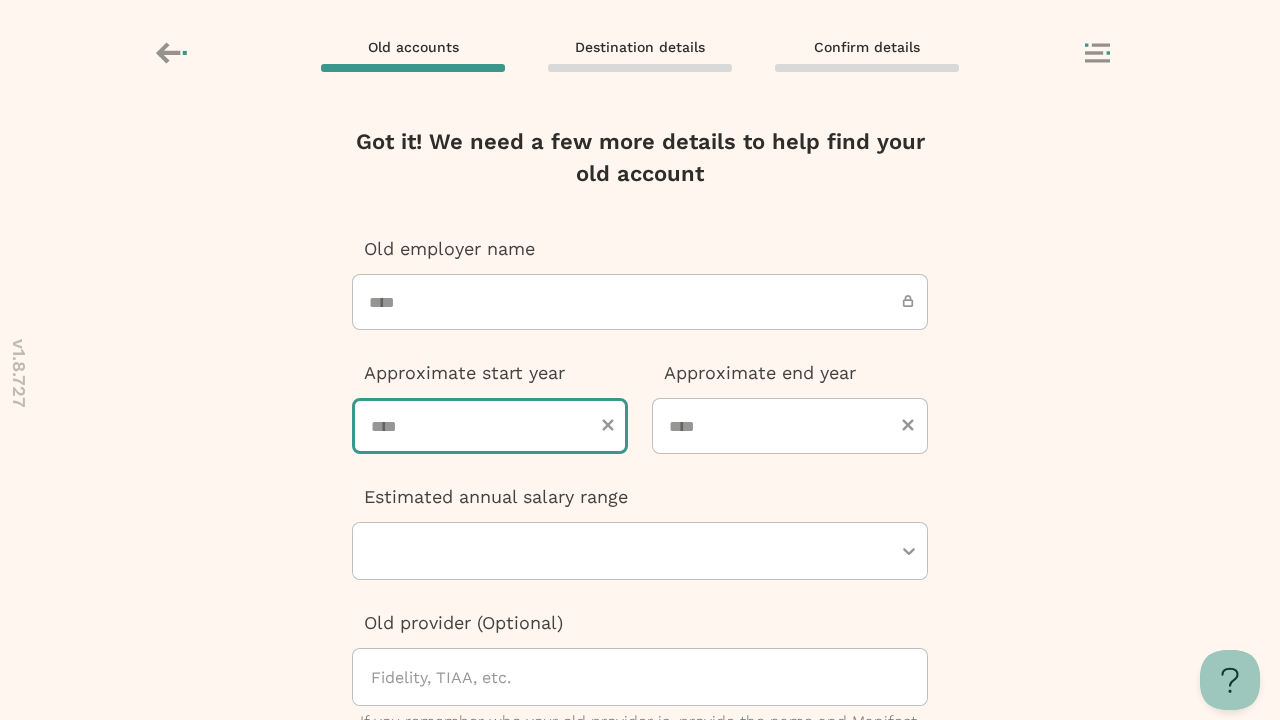 click at bounding box center [490, 426] 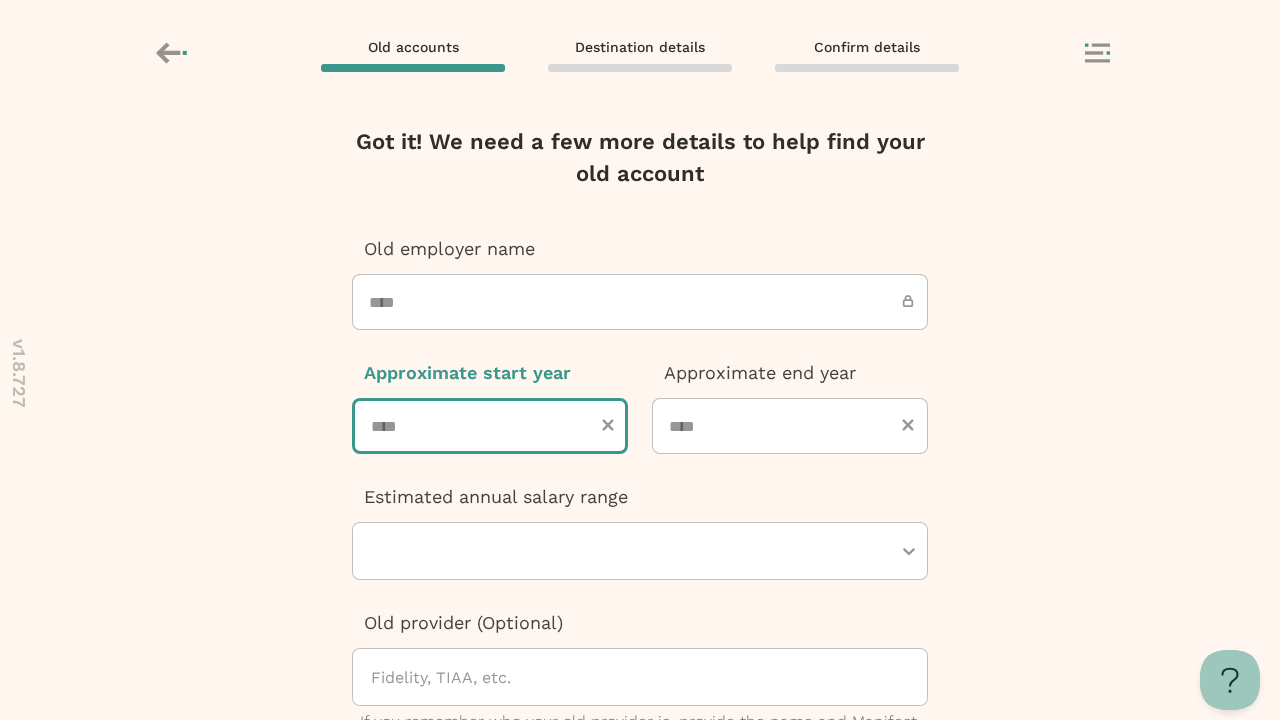 type on "****" 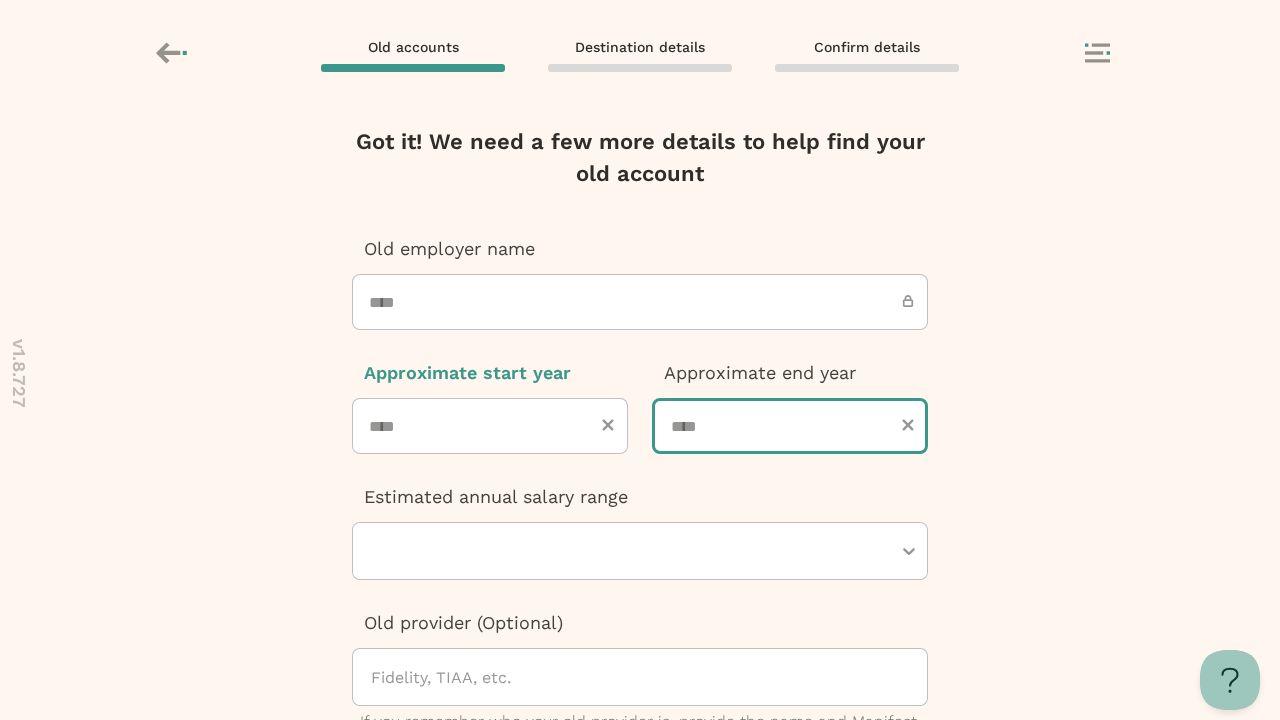 click at bounding box center (790, 426) 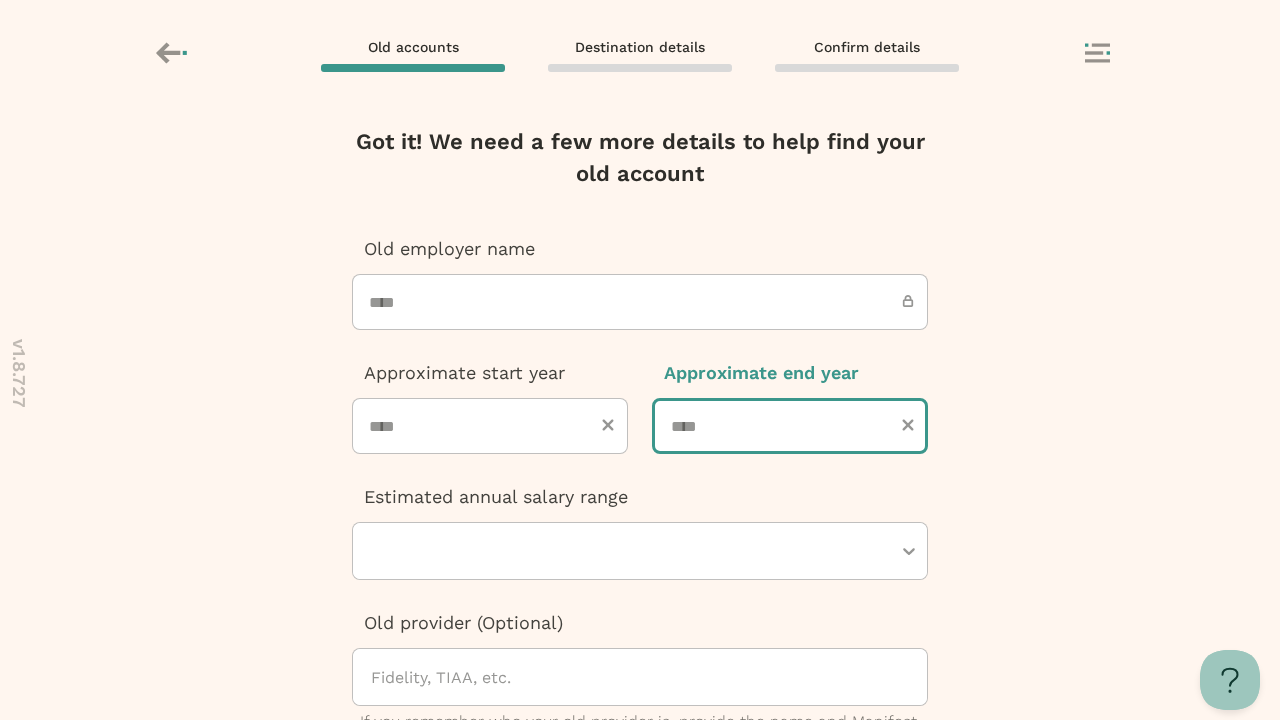 type on "****" 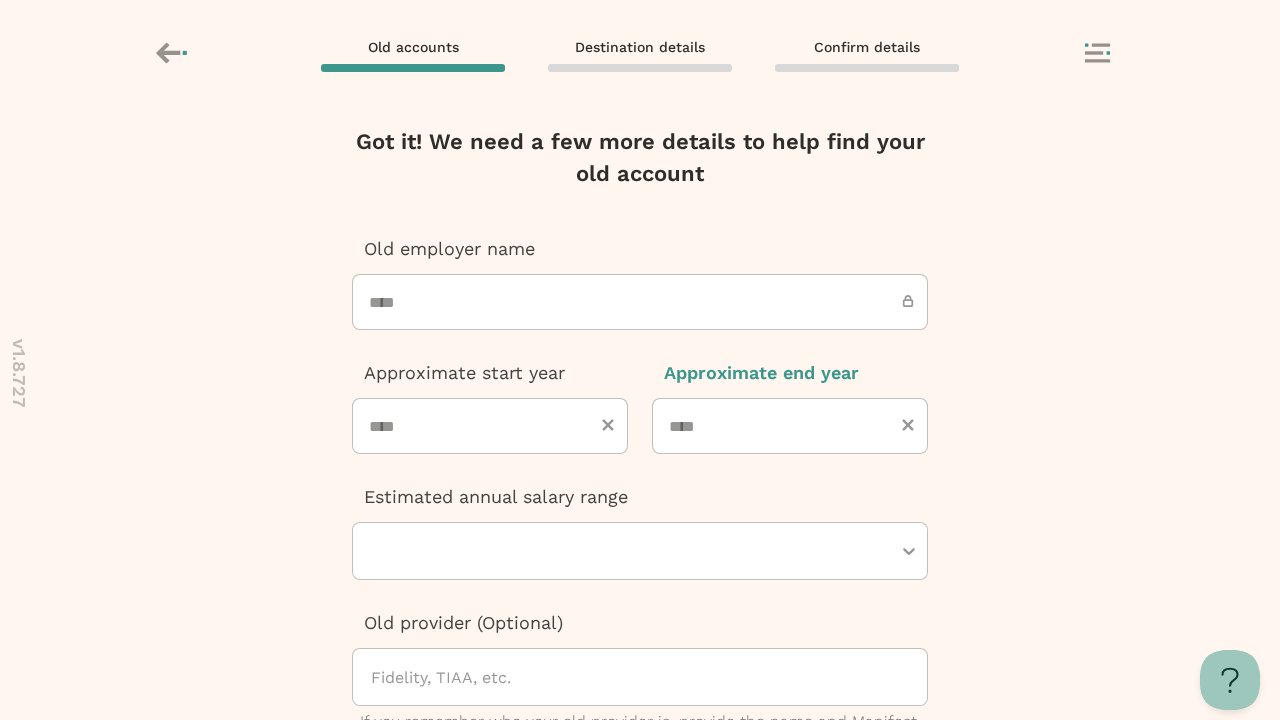 click at bounding box center (630, 551) 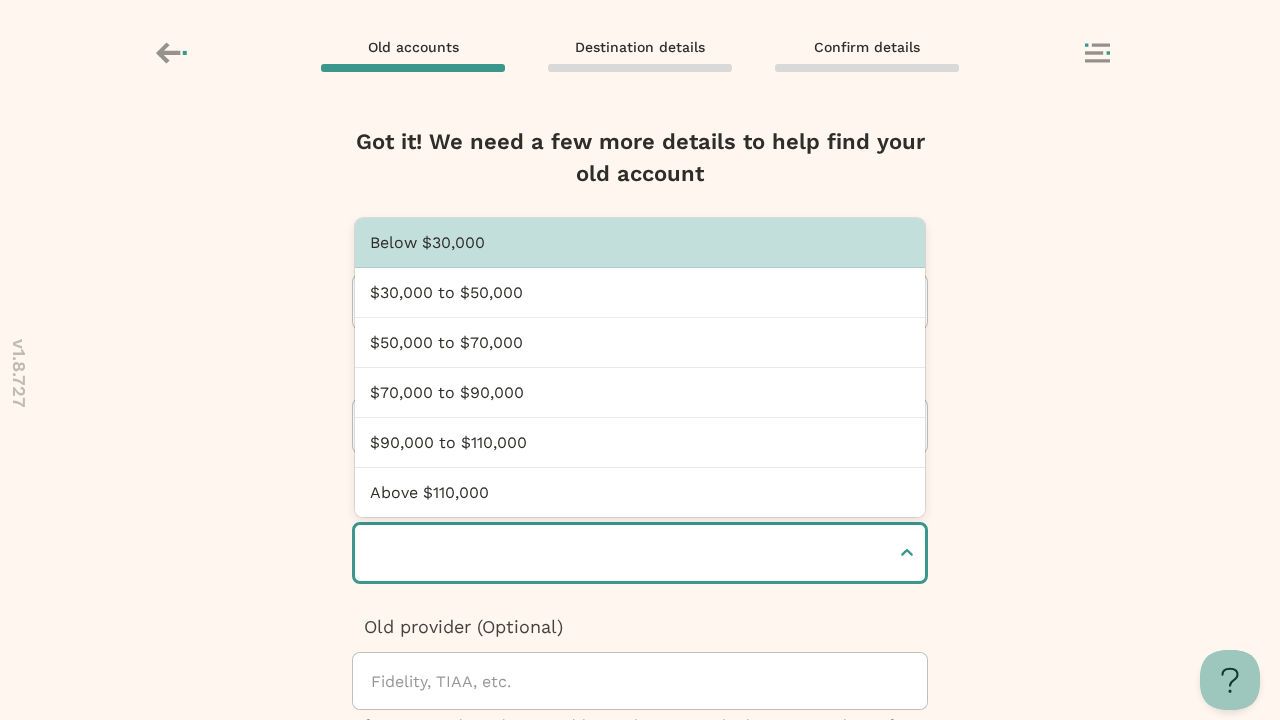 click at bounding box center [373, 553] 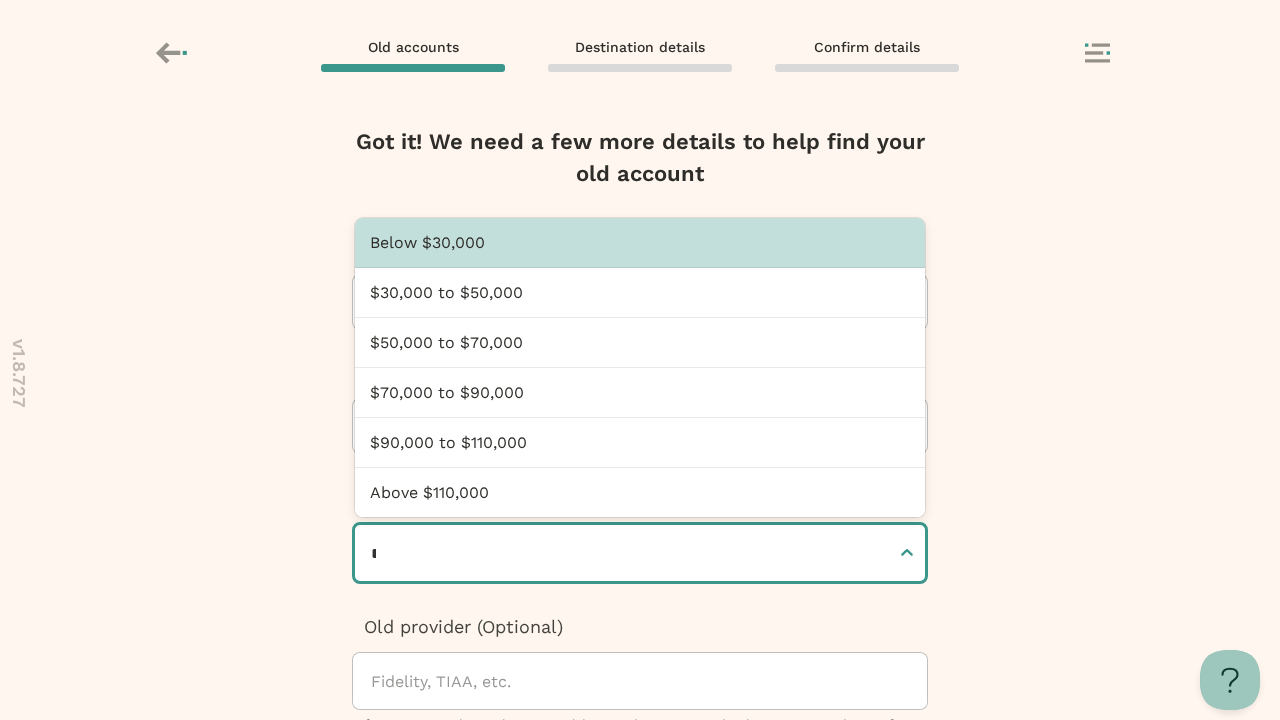 type on "**********" 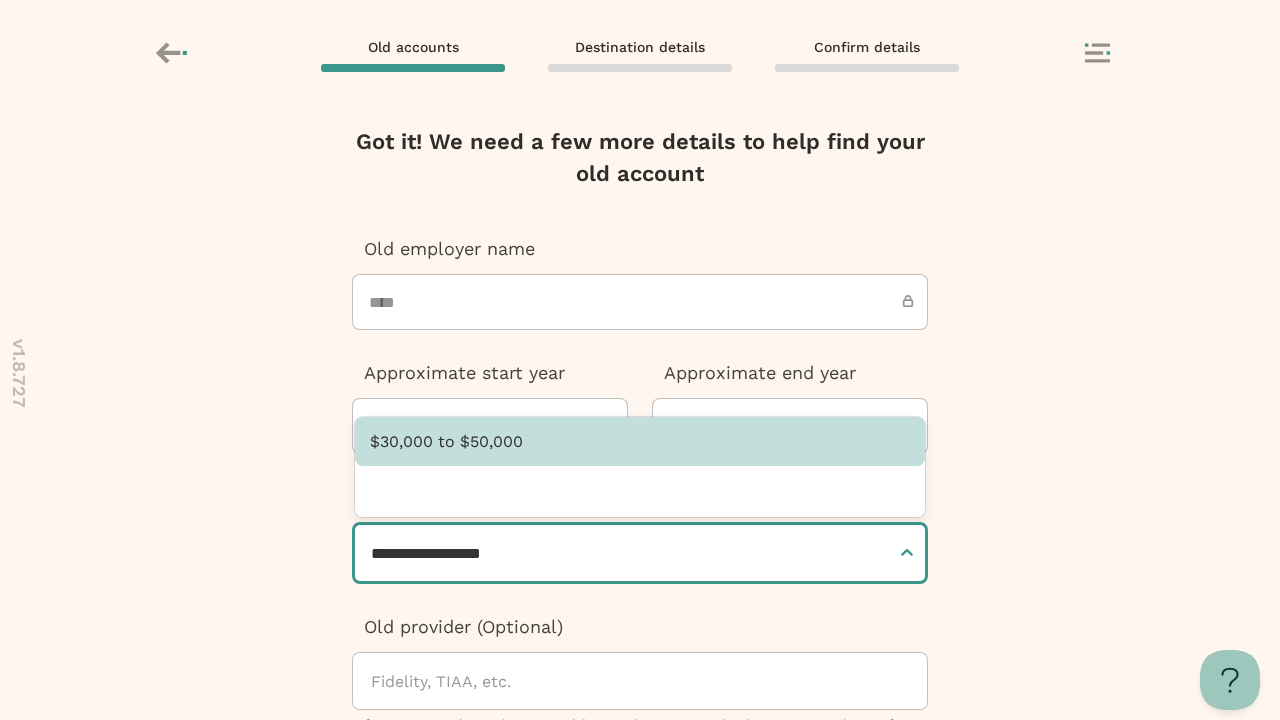 type 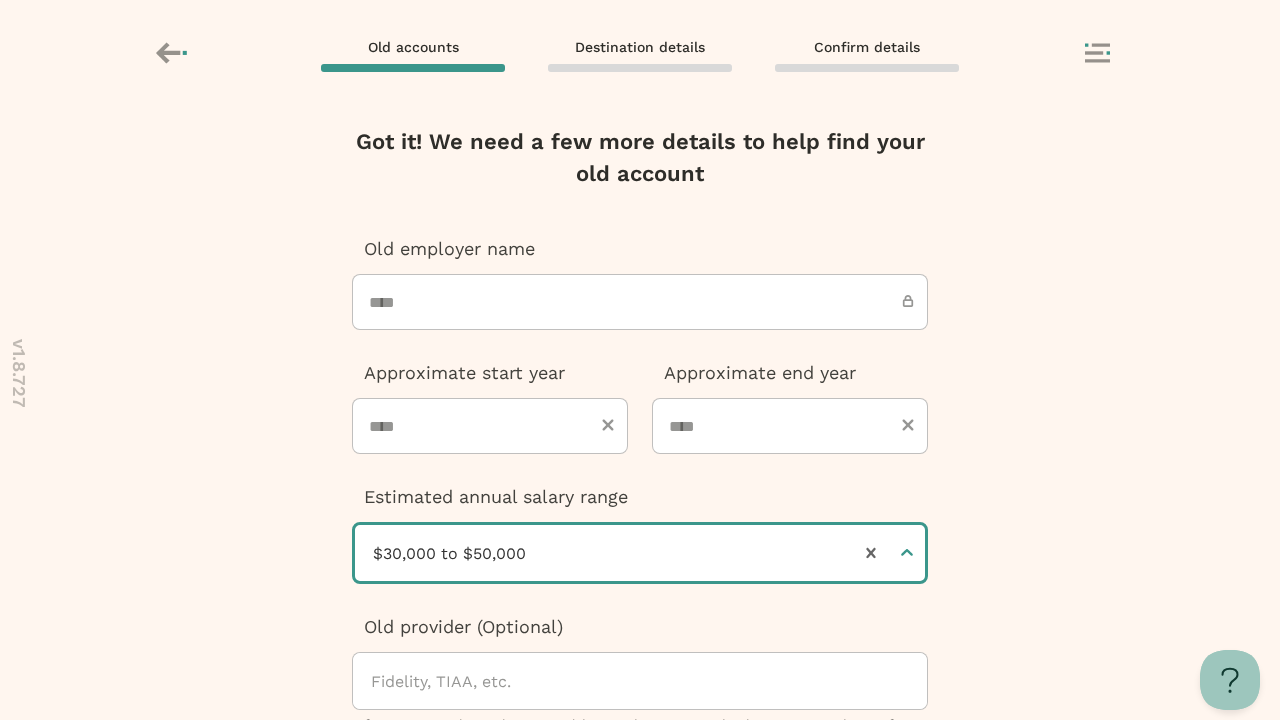 click at bounding box center [648, 681] 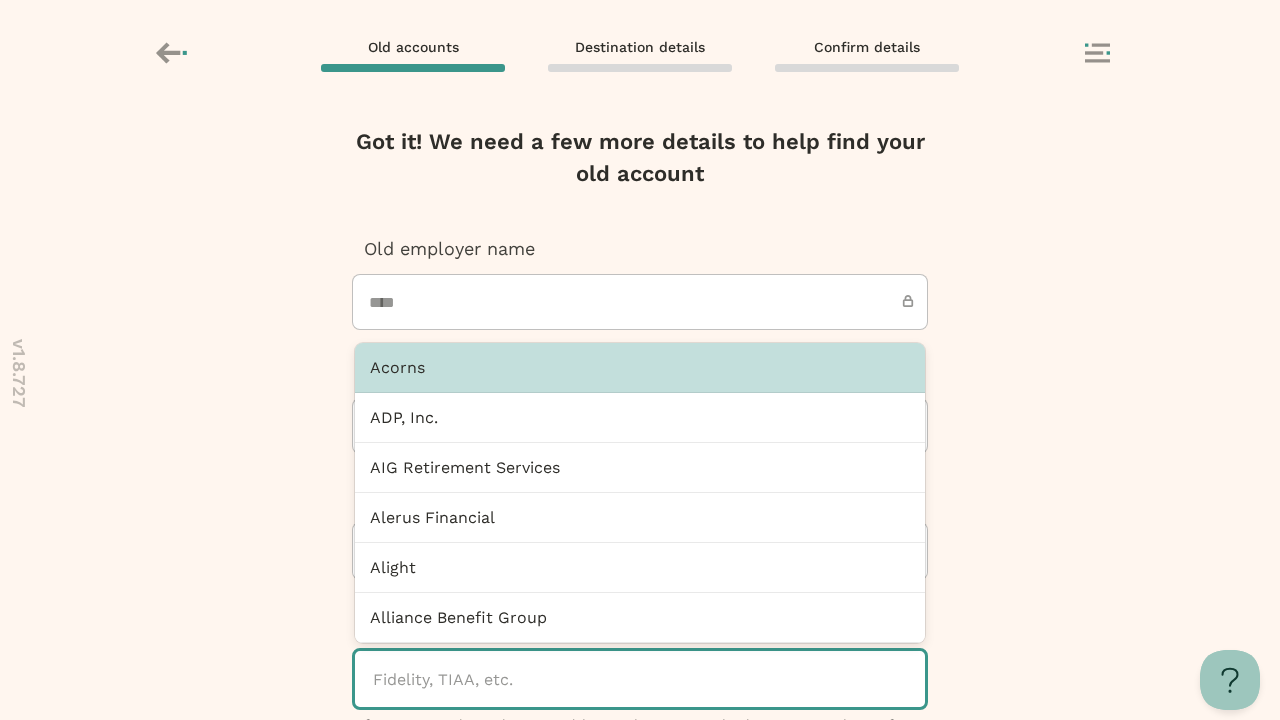click at bounding box center (630, 859) 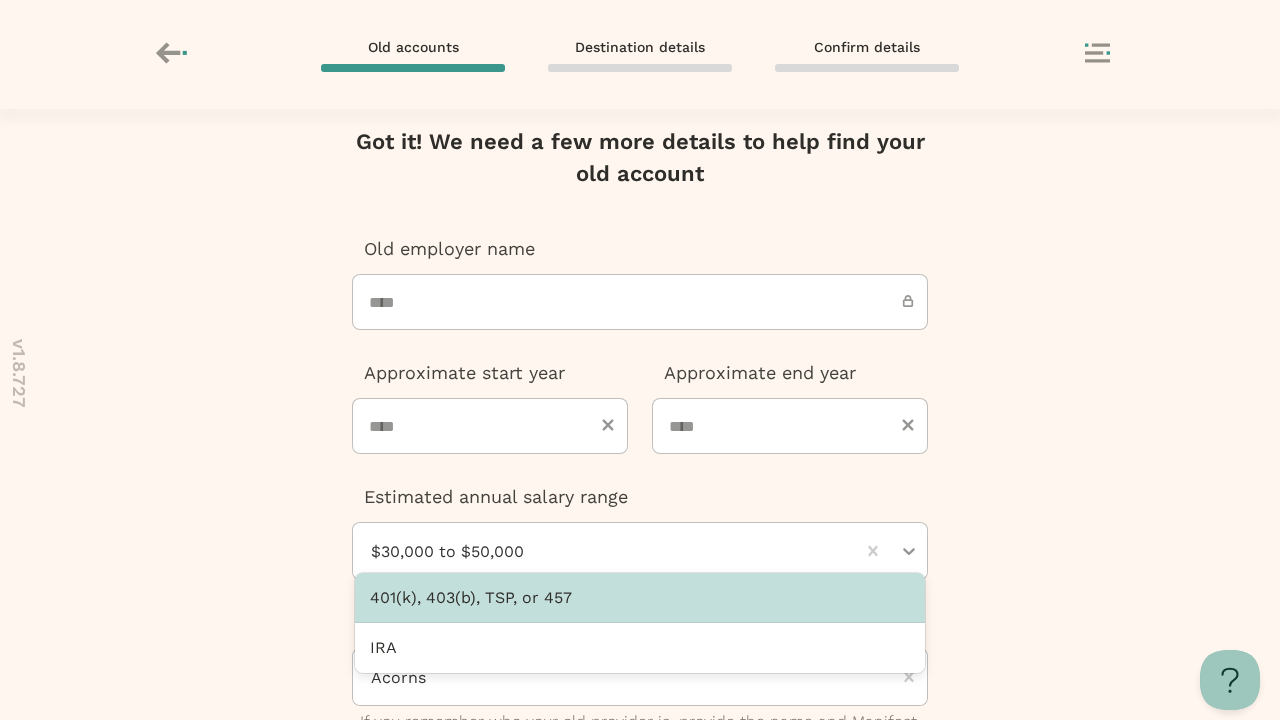 scroll, scrollTop: 320, scrollLeft: 0, axis: vertical 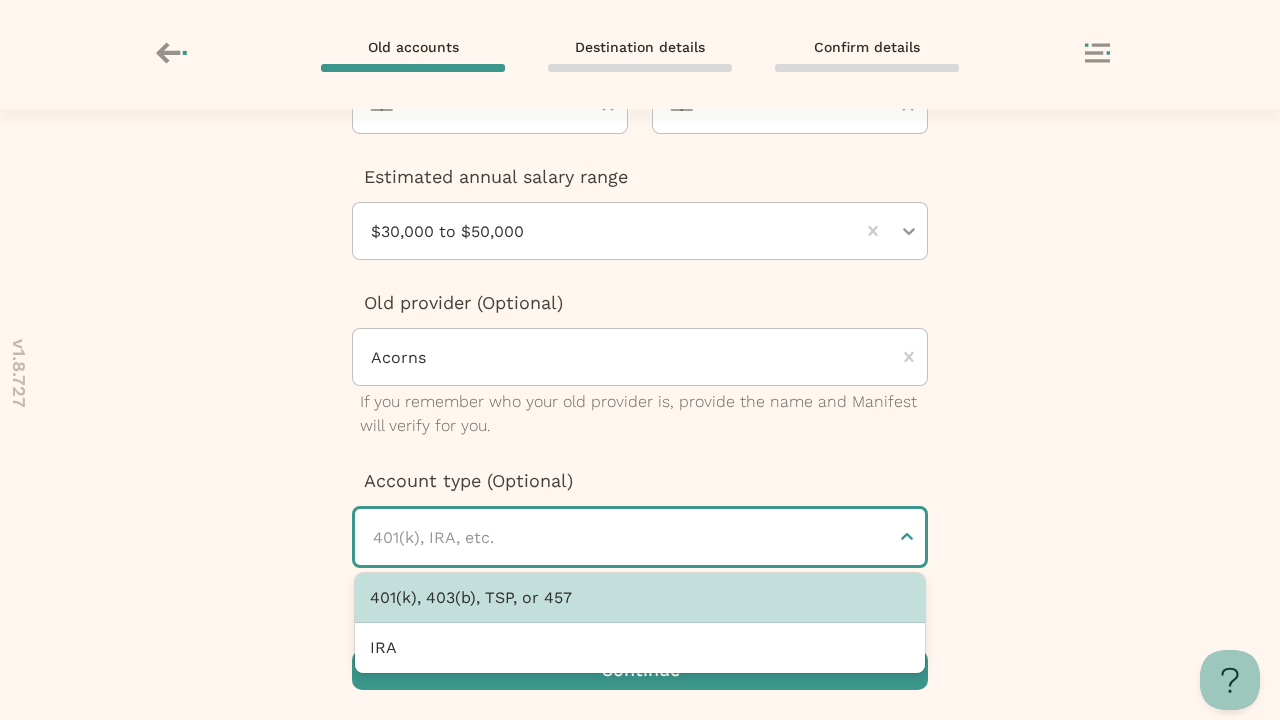 click at bounding box center (640, 670) 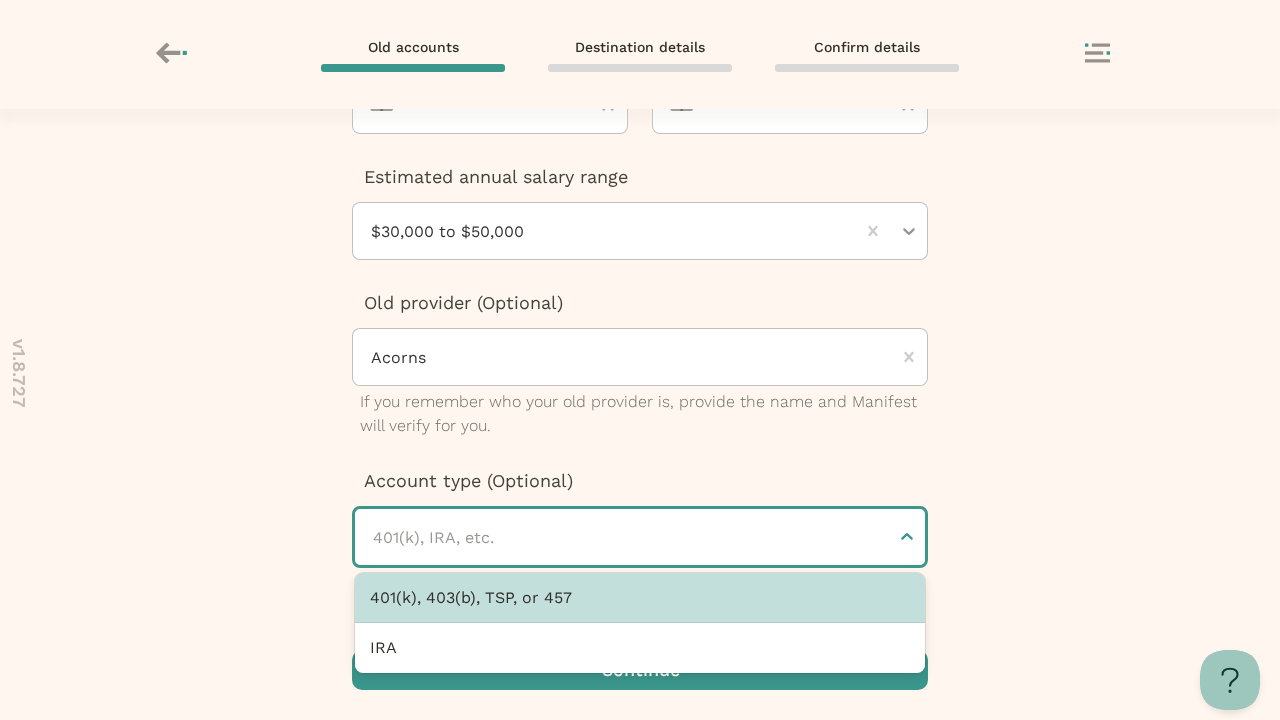 scroll, scrollTop: 0, scrollLeft: 0, axis: both 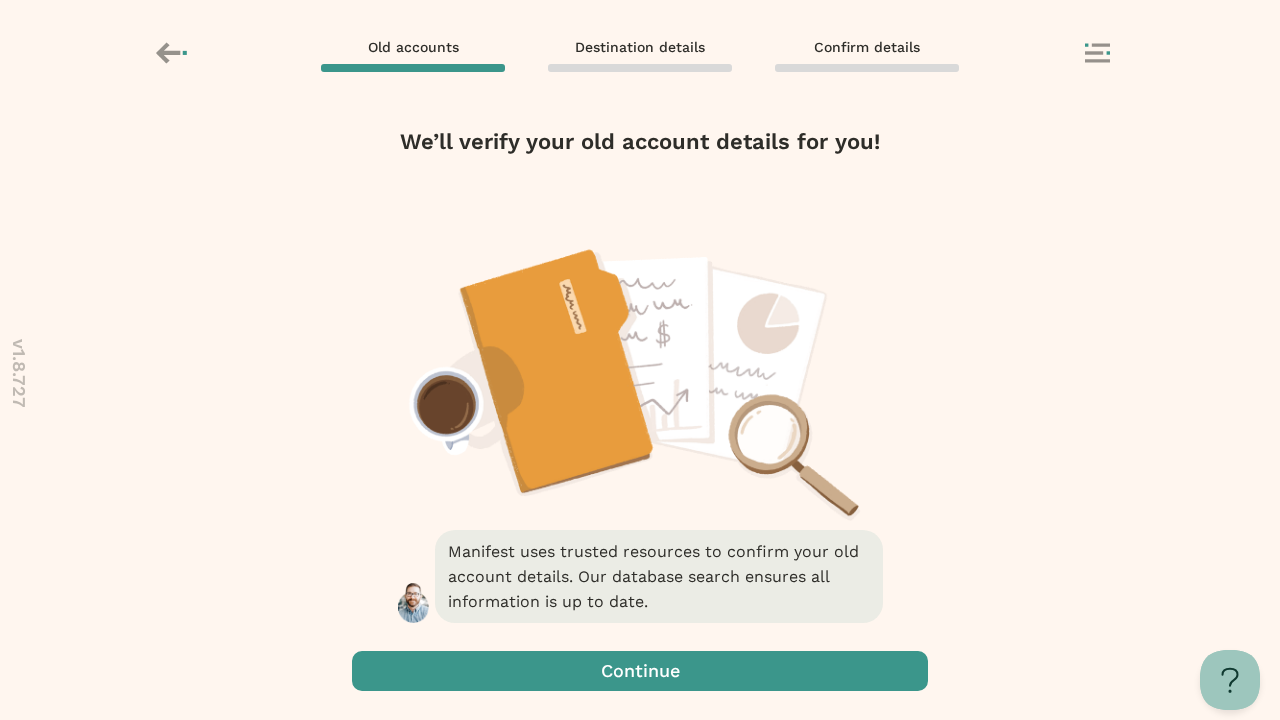 click at bounding box center [640, 671] 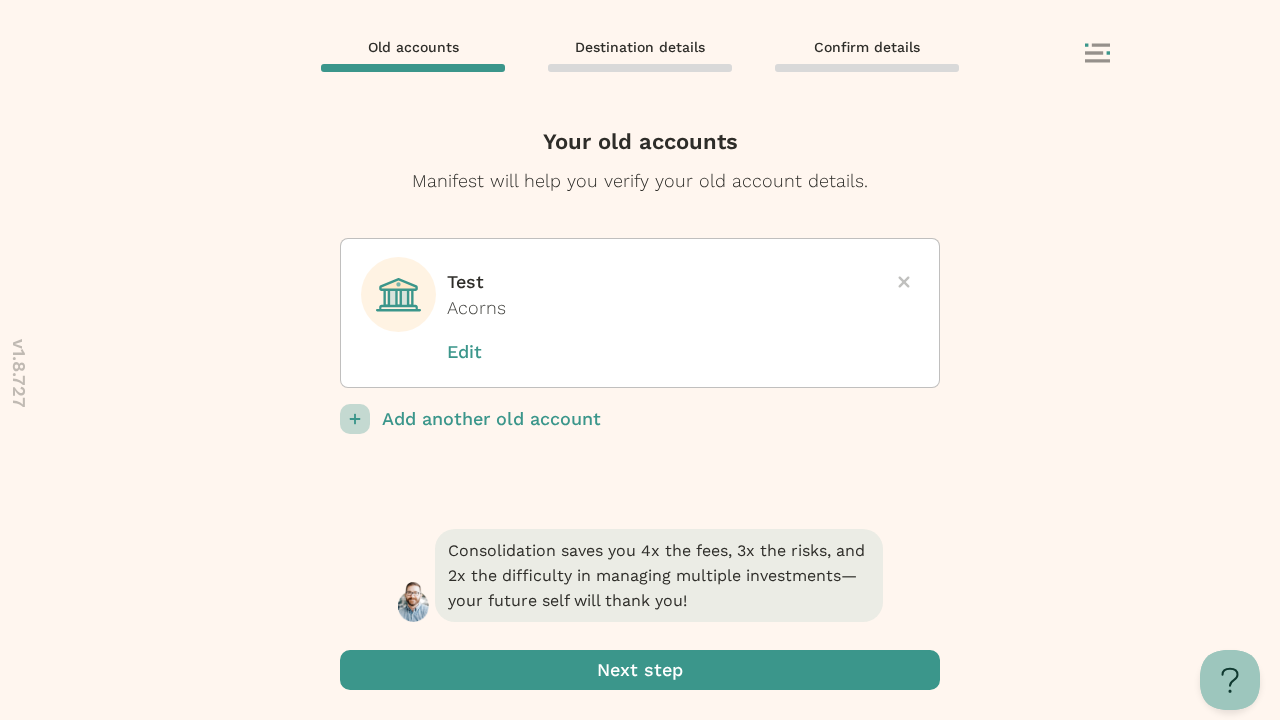 click at bounding box center [640, 670] 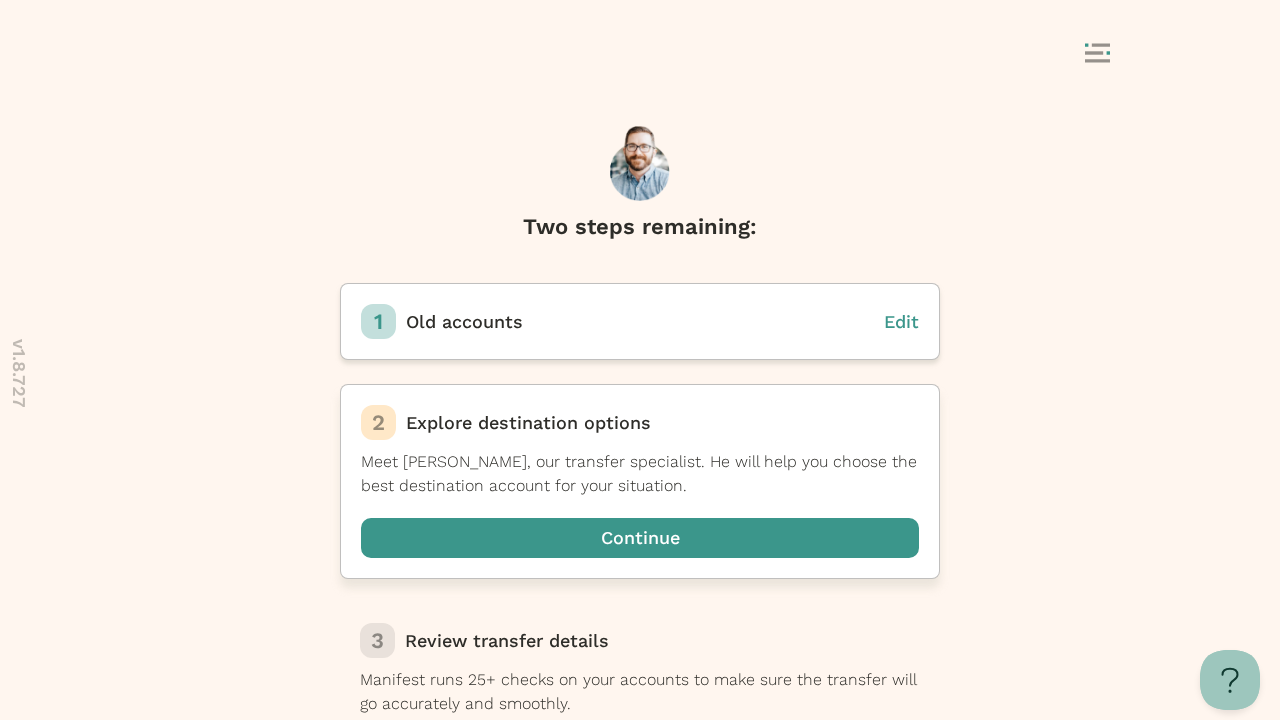 click at bounding box center [640, 538] 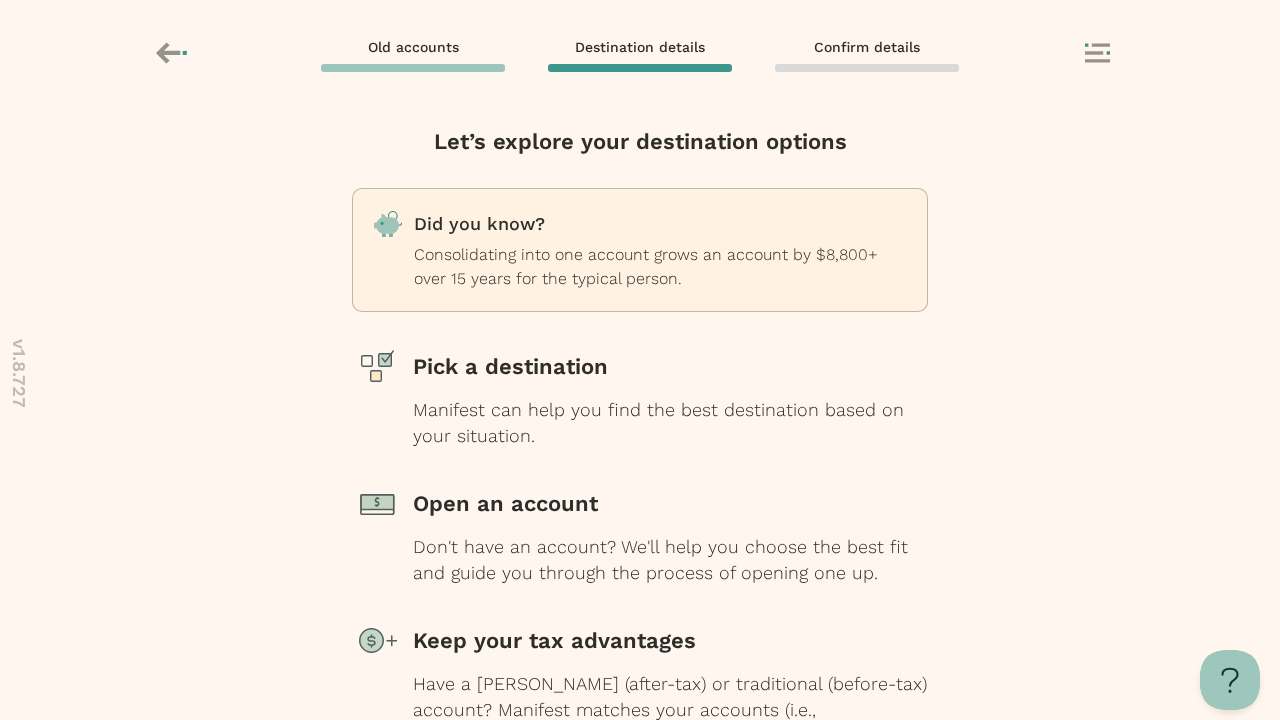 click at bounding box center (640, 825) 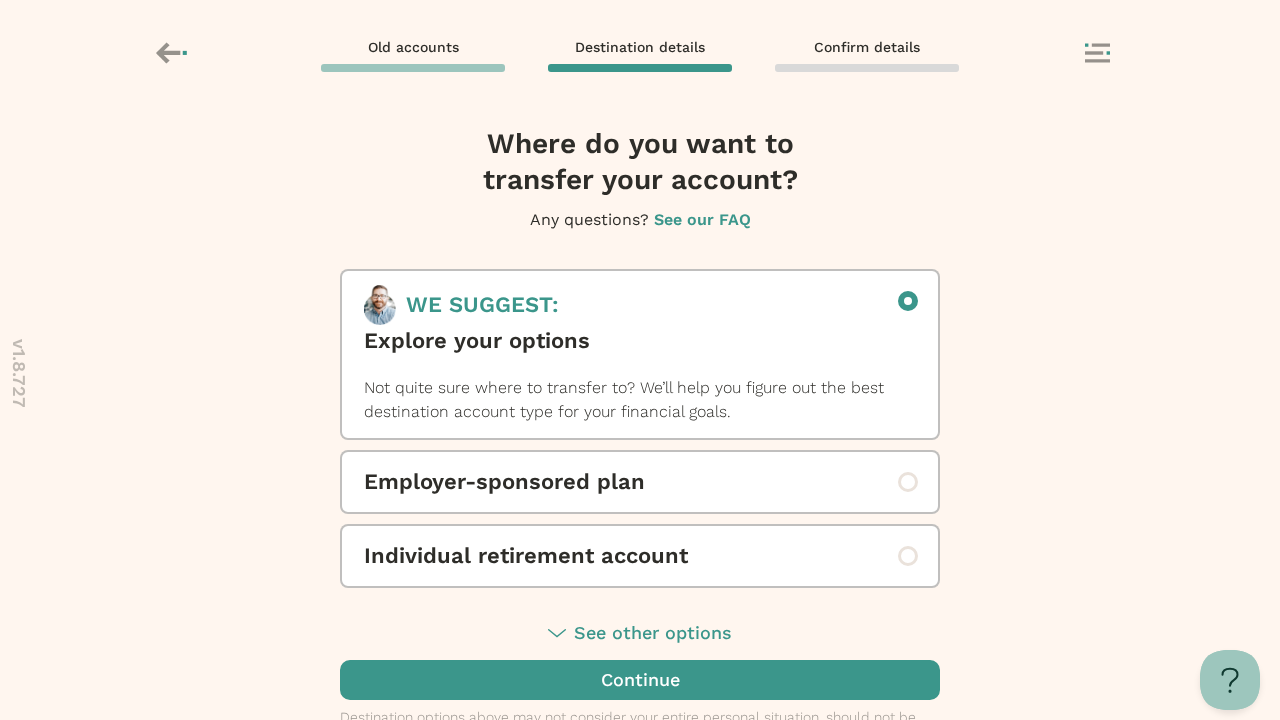 click on "Individual retirement account" at bounding box center (640, 556) 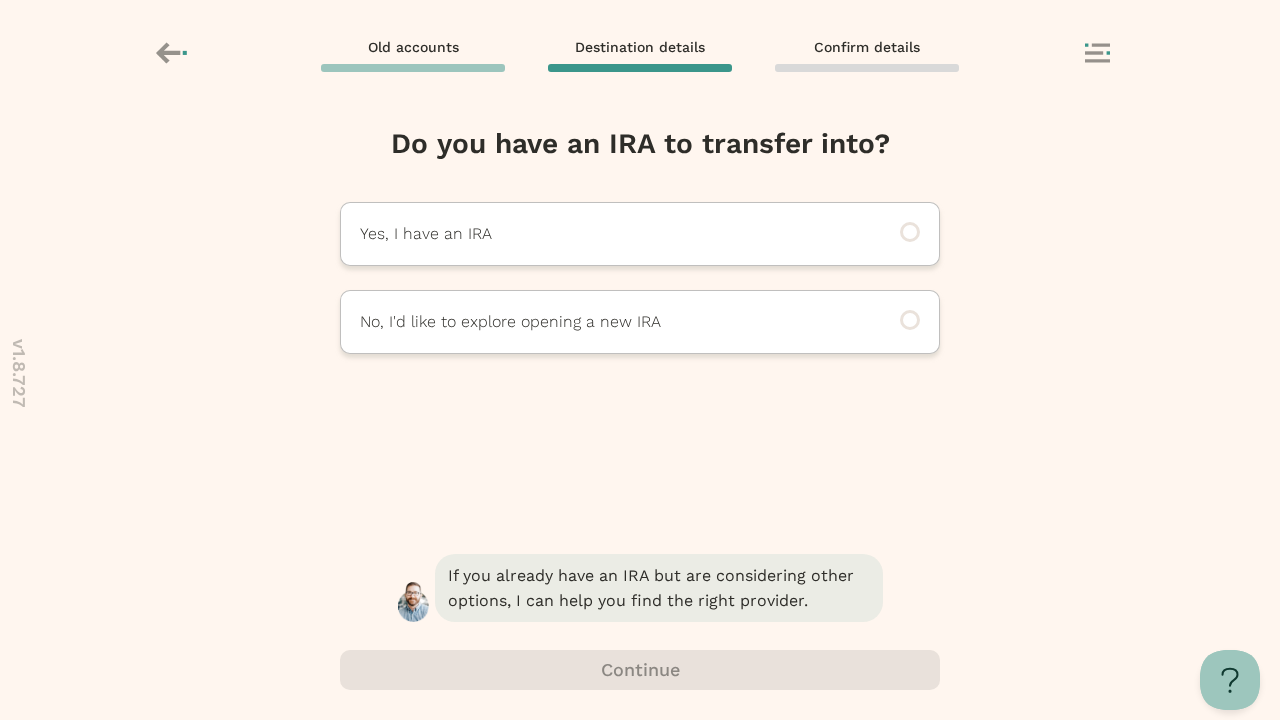 scroll, scrollTop: 0, scrollLeft: 0, axis: both 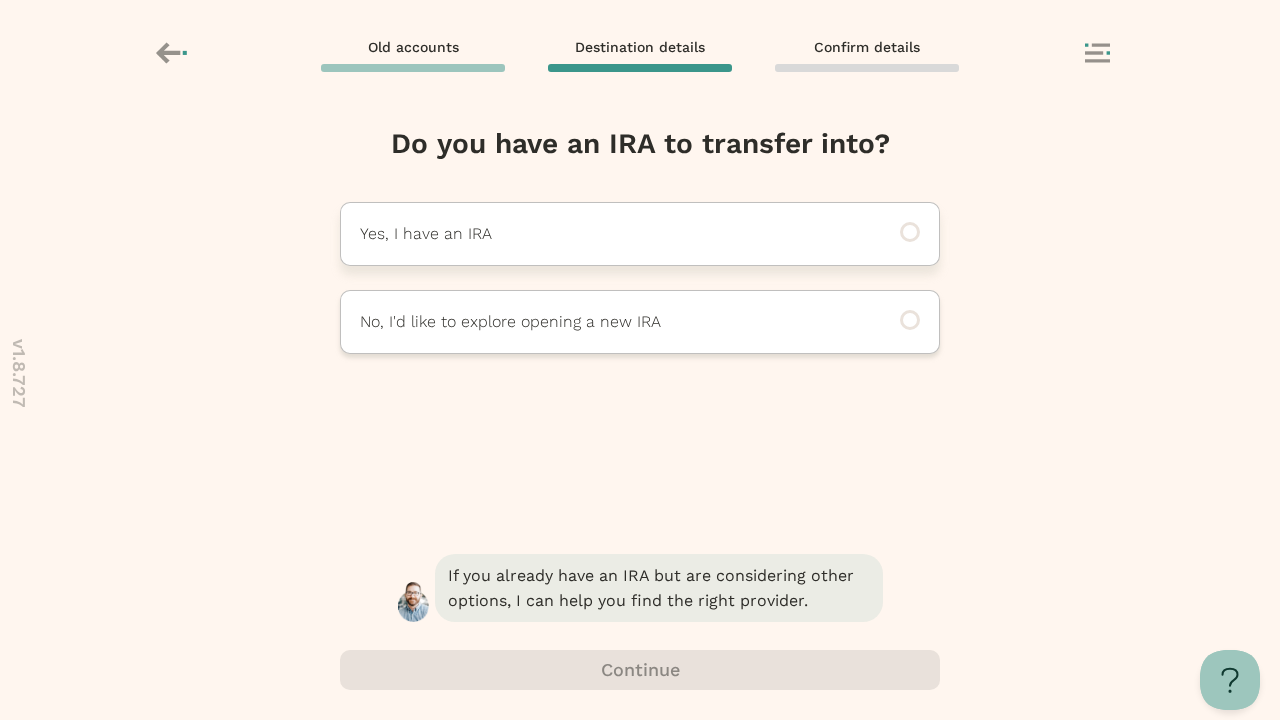 click on "Yes, I have an IRA" at bounding box center [612, 234] 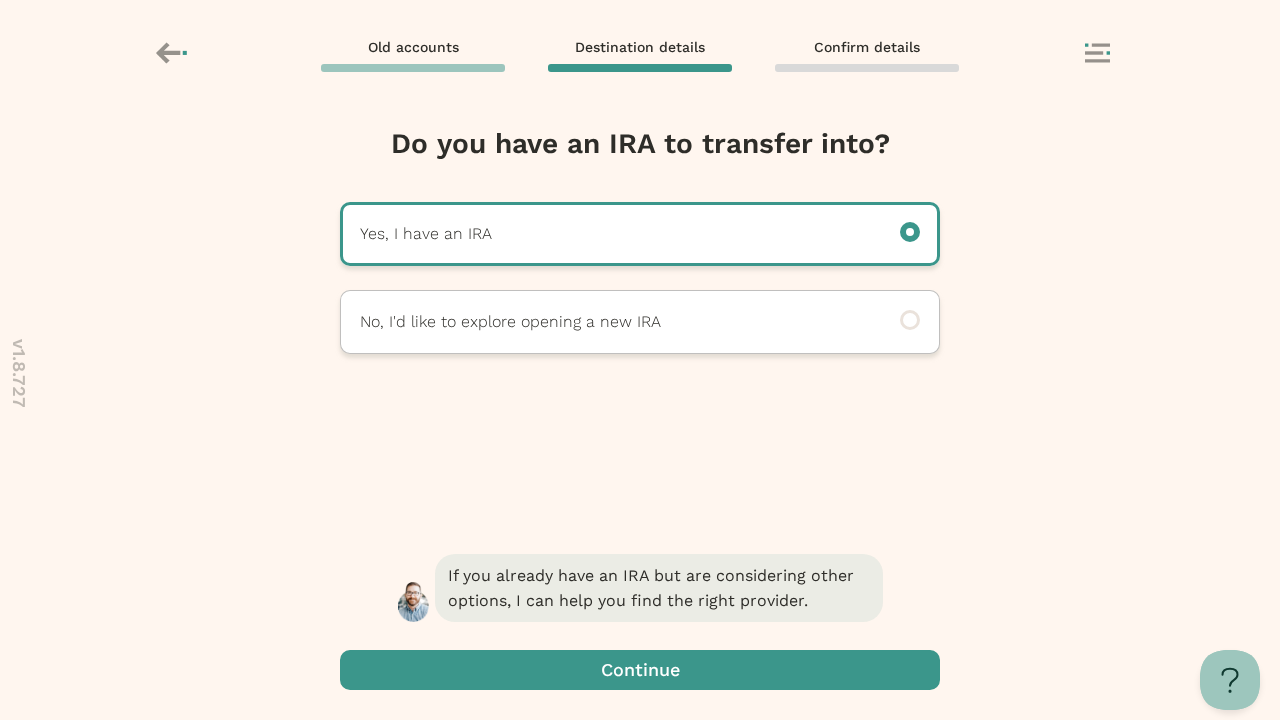 click at bounding box center (640, 670) 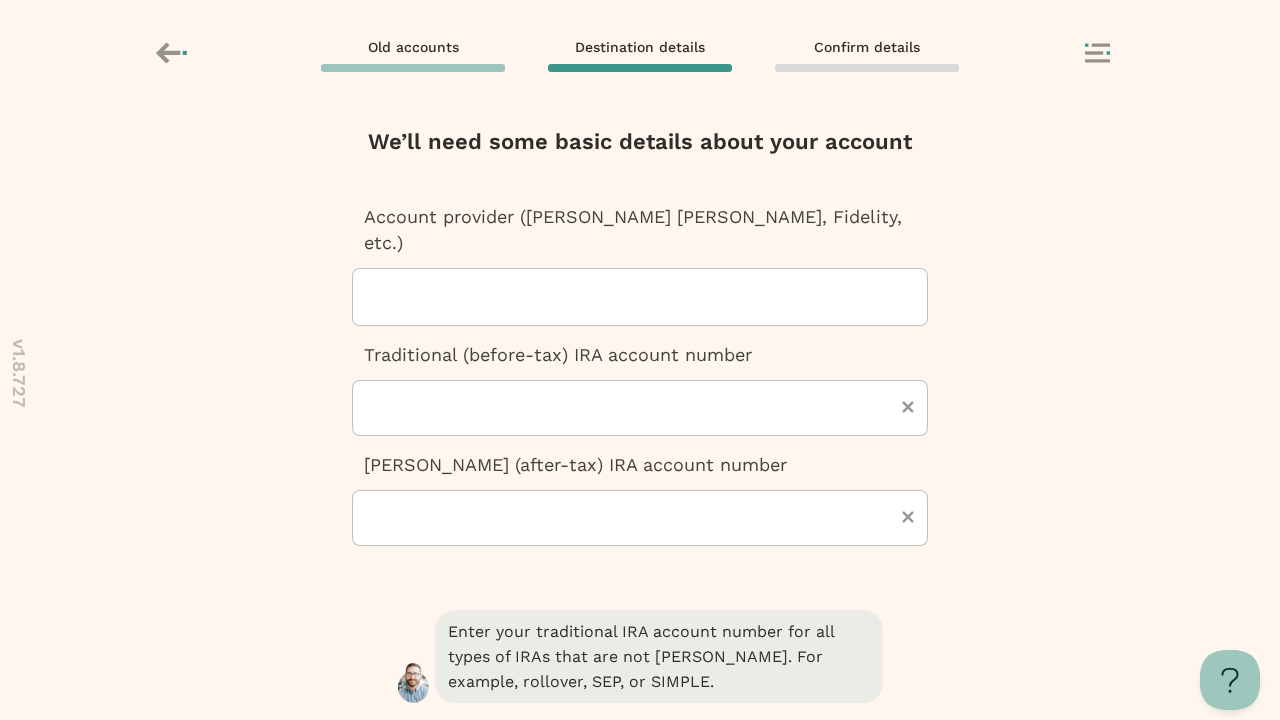 click at bounding box center (648, 297) 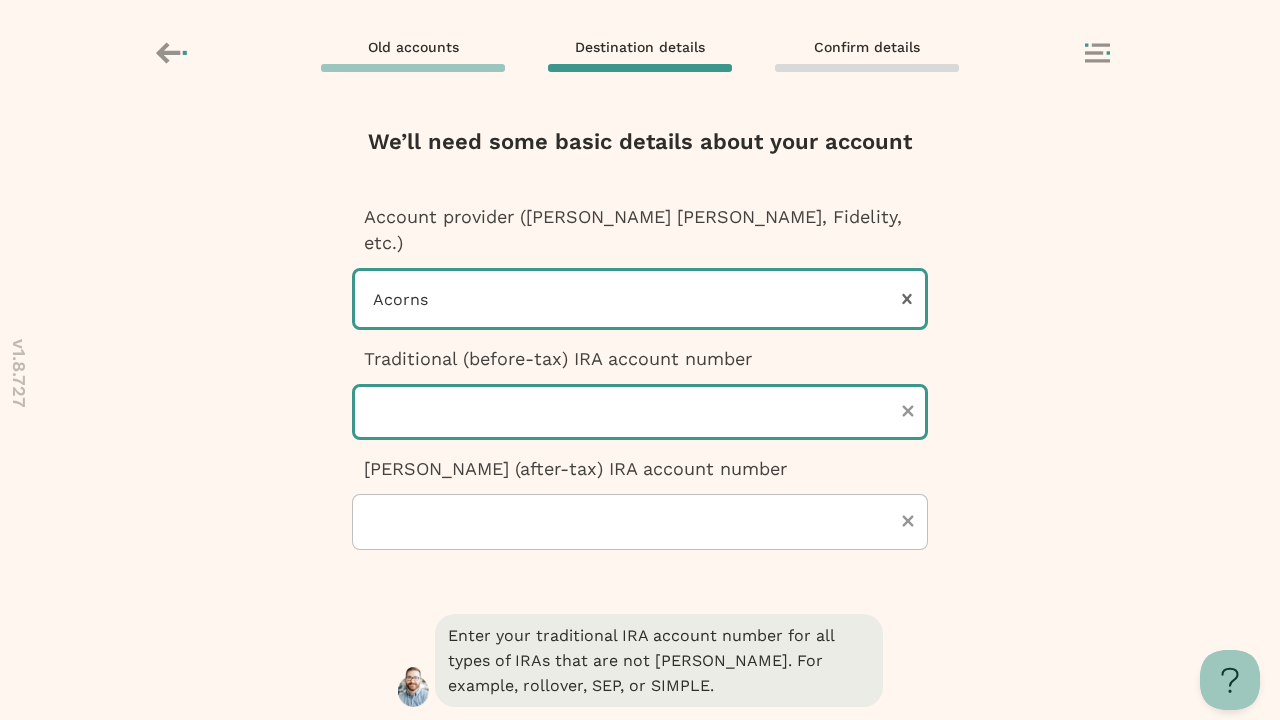 click at bounding box center [640, 412] 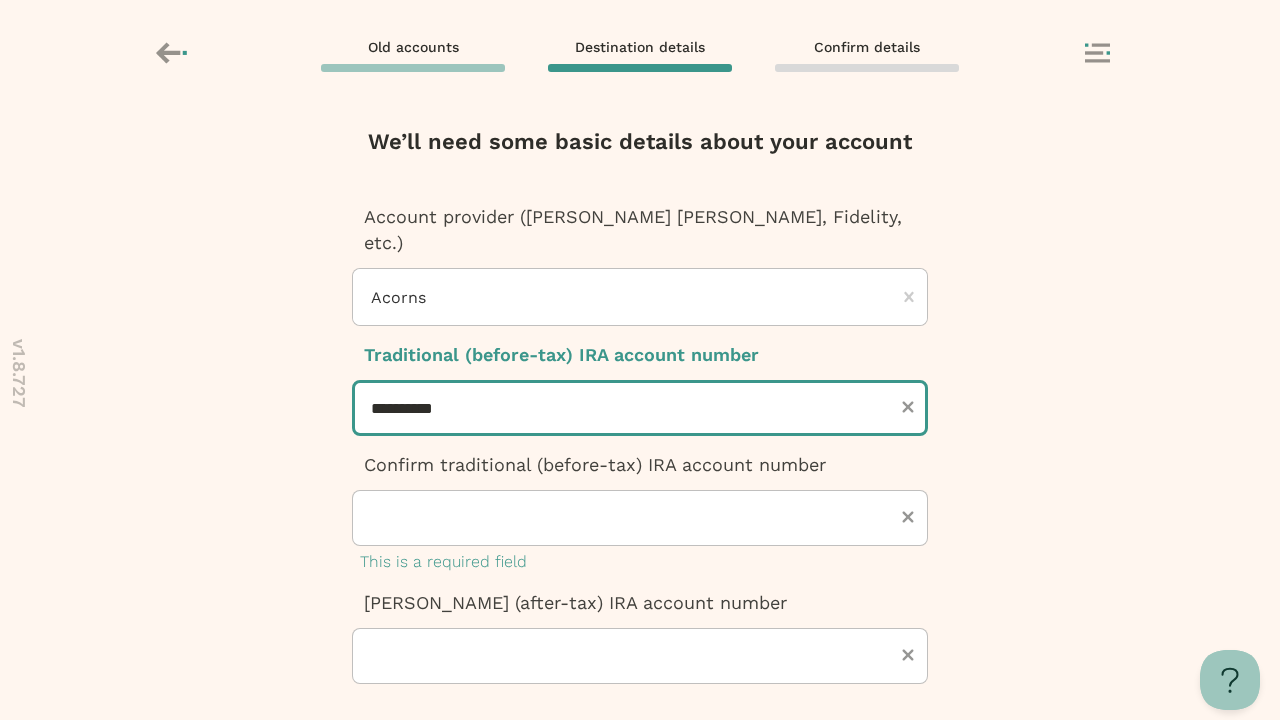 type on "**********" 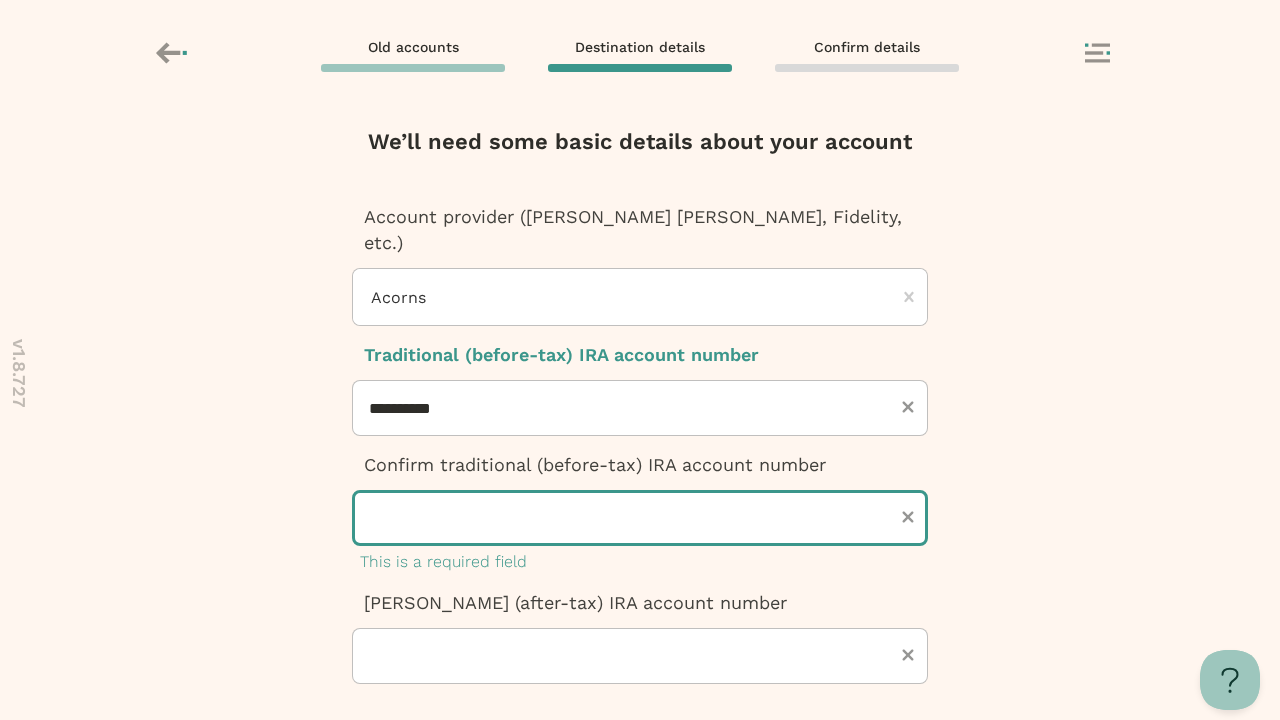 click at bounding box center [640, 518] 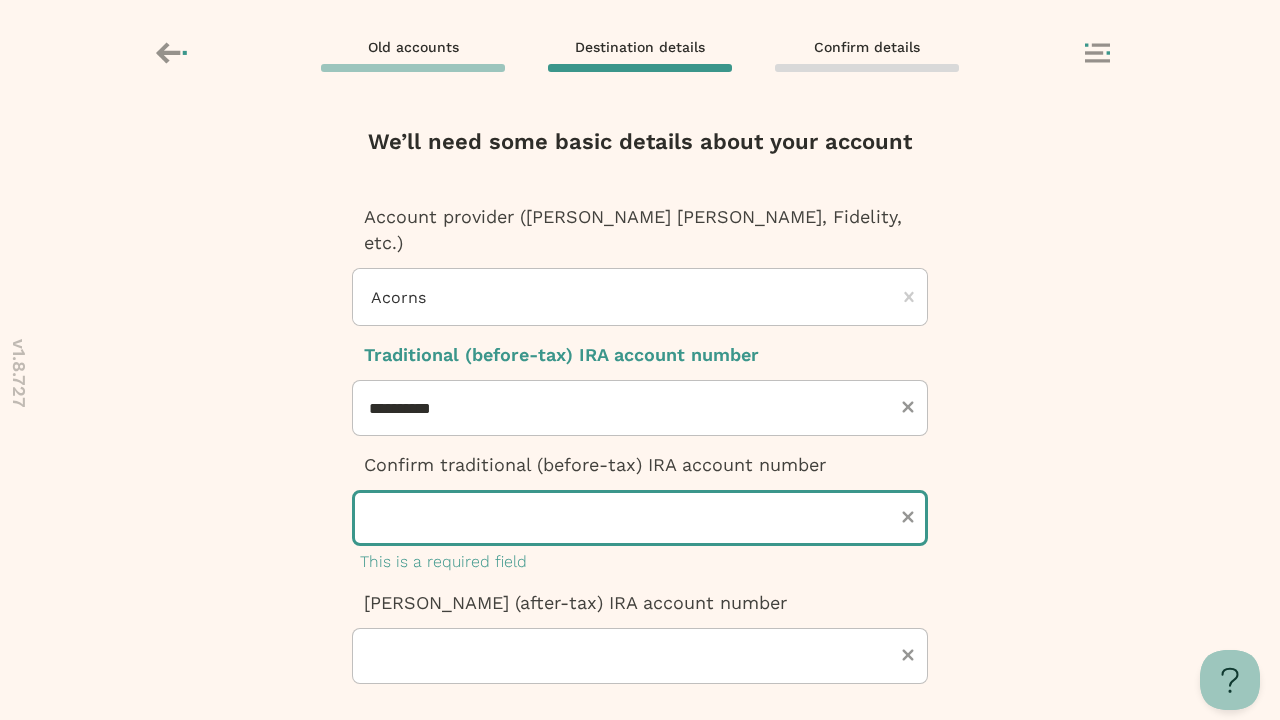click at bounding box center [640, 518] 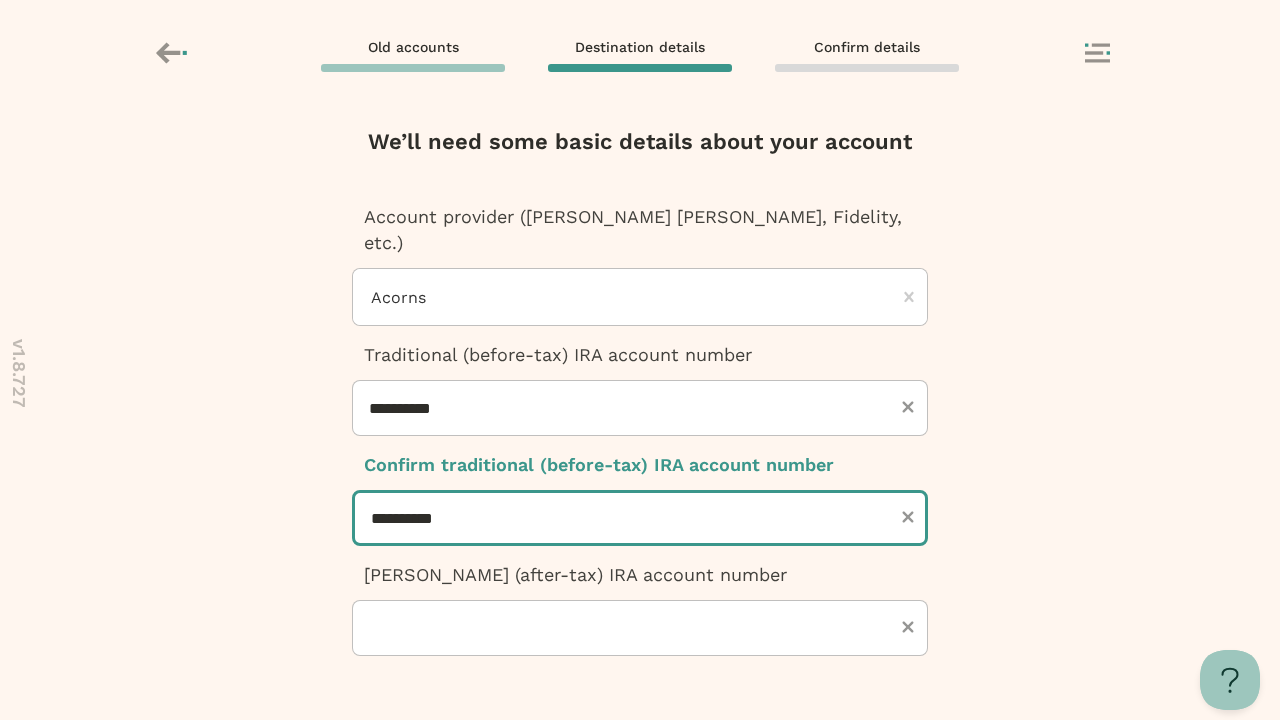 type on "**********" 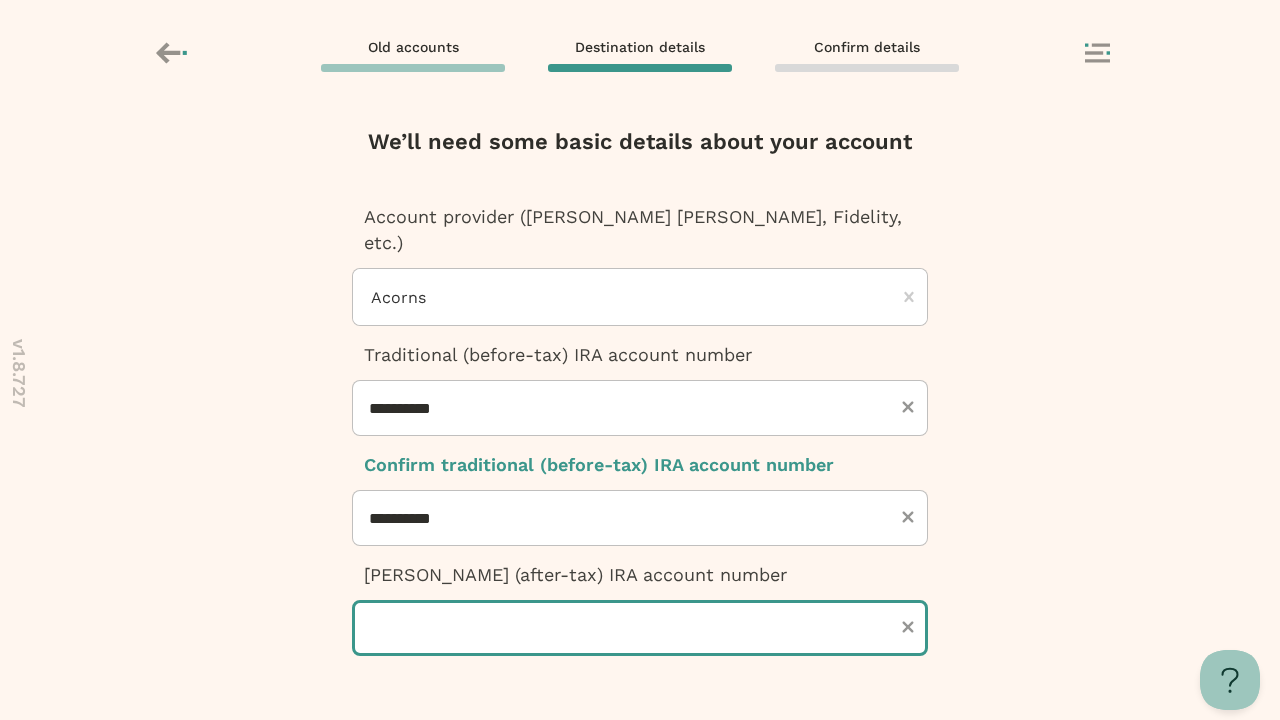 click at bounding box center (640, 628) 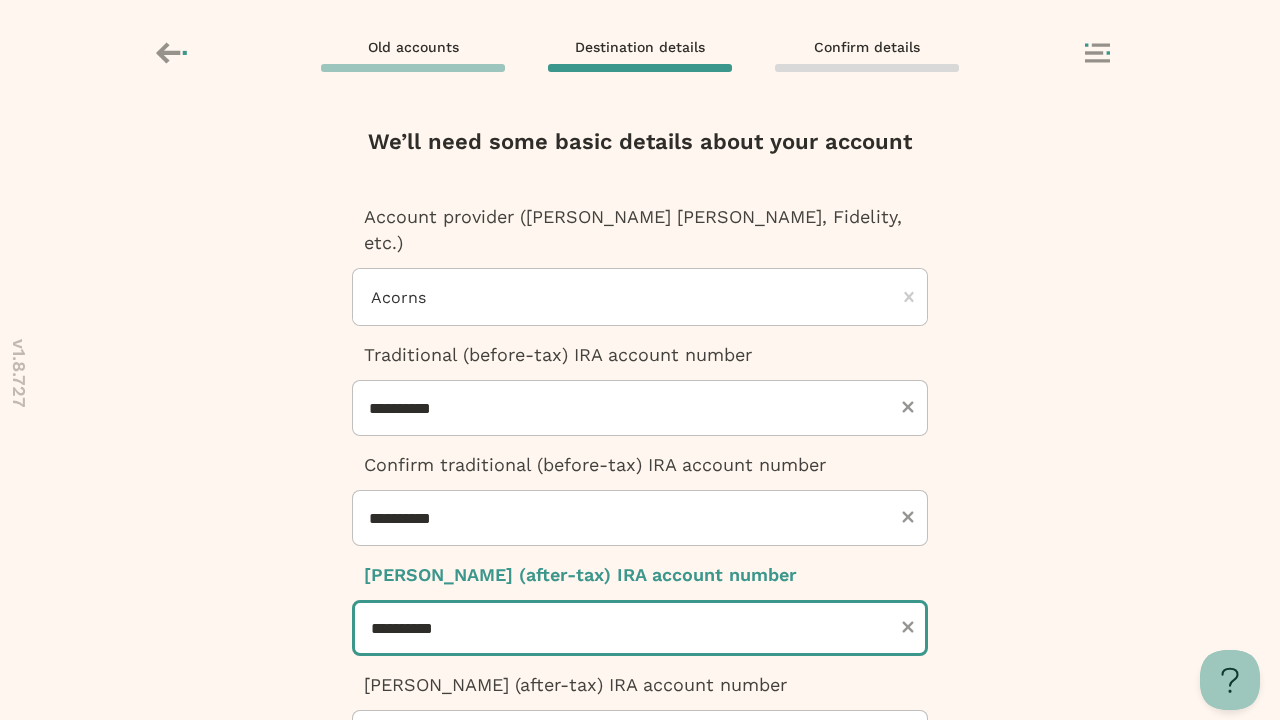 type on "**********" 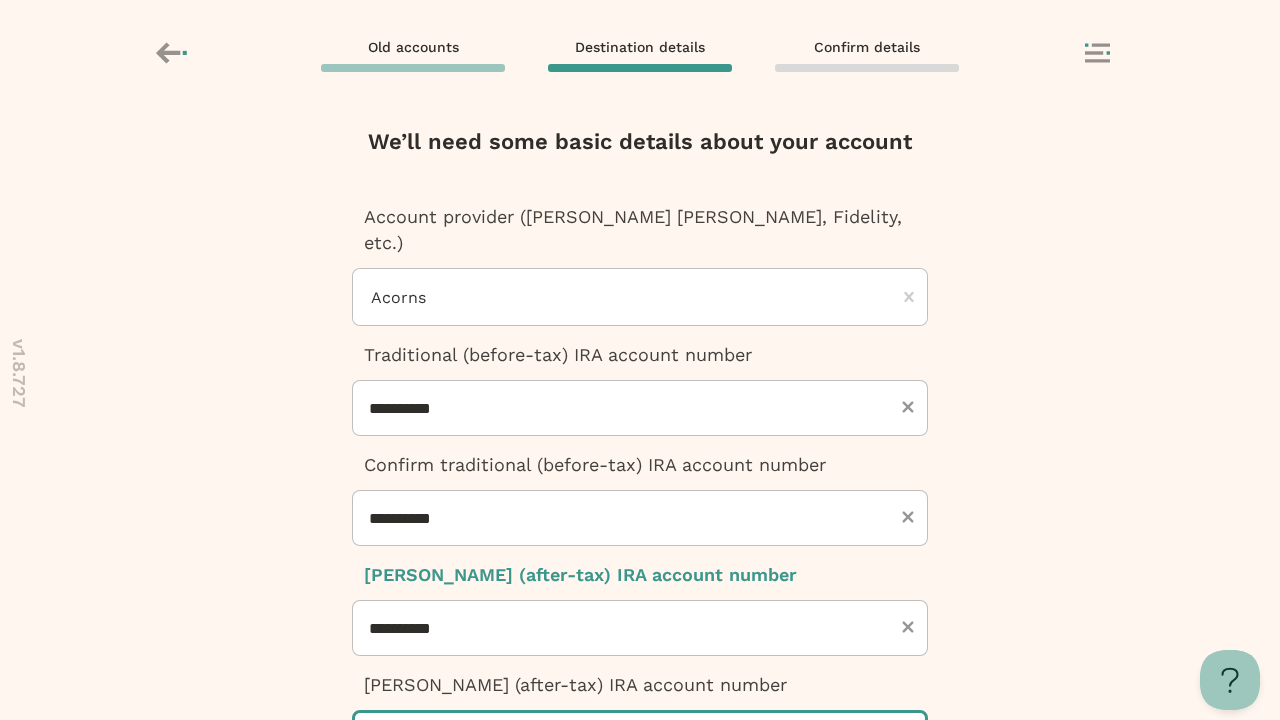 click at bounding box center [640, 738] 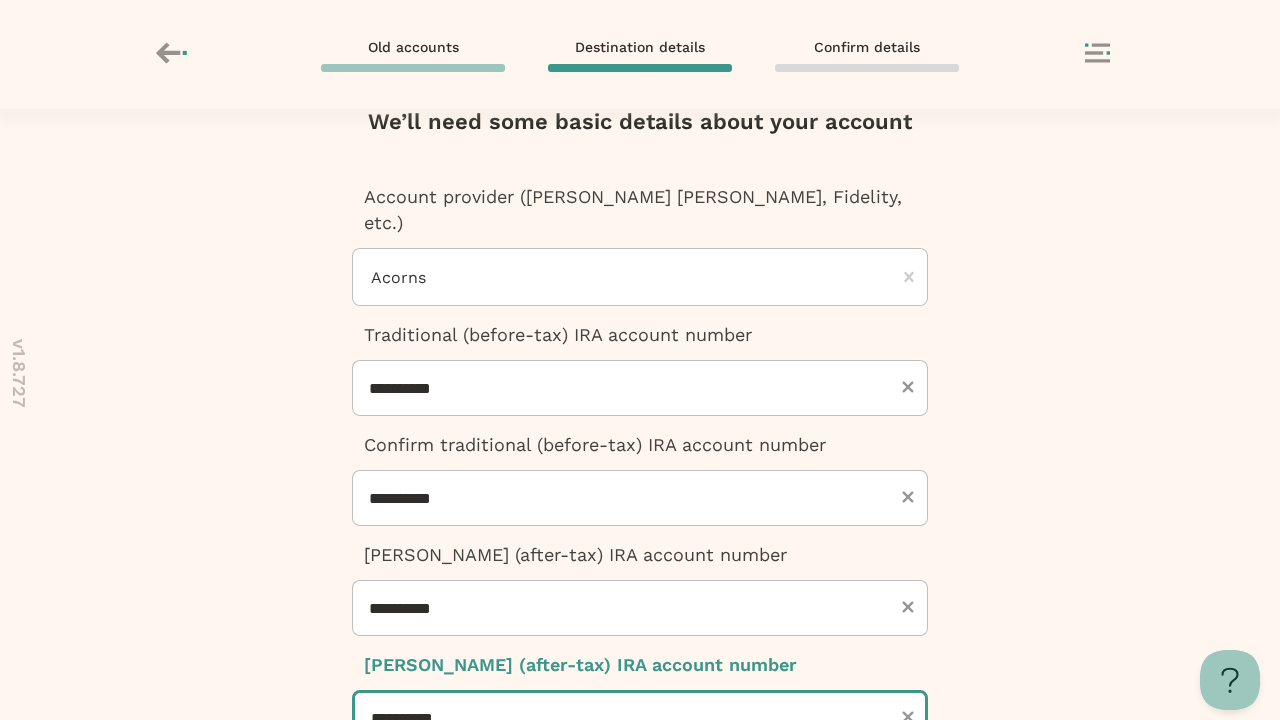 type on "**********" 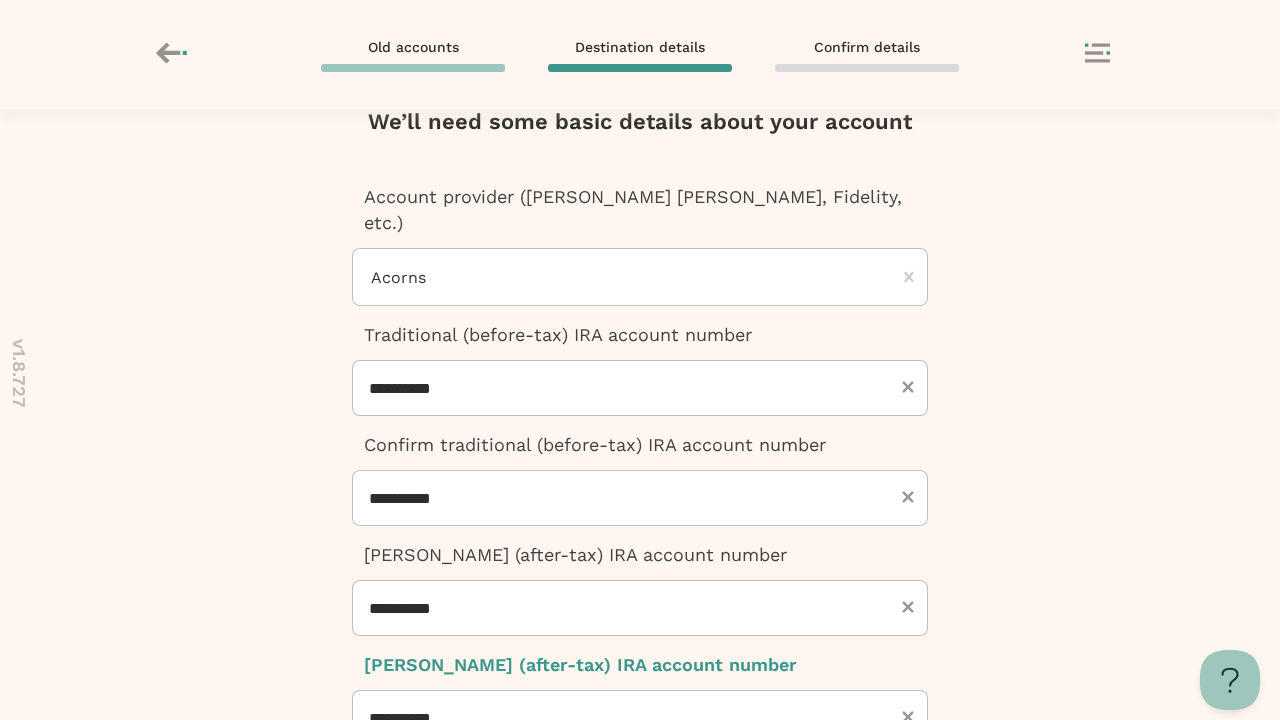 click at bounding box center [640, 979] 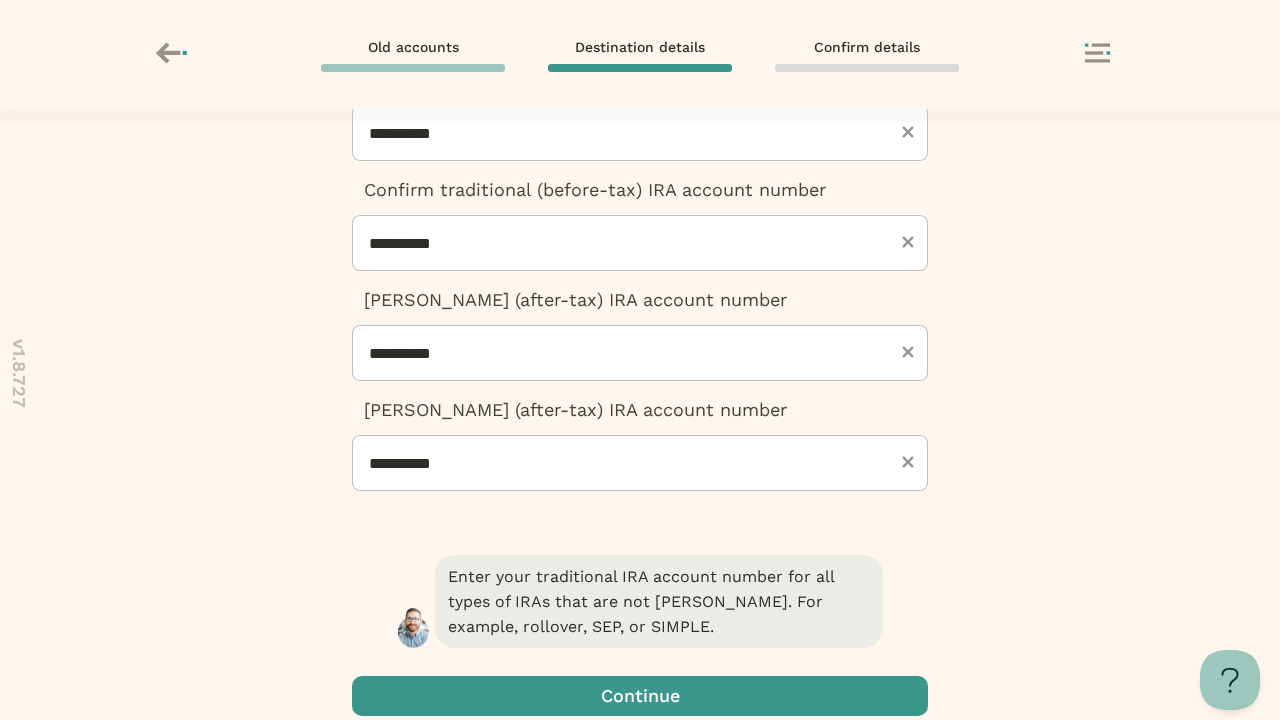 scroll, scrollTop: 0, scrollLeft: 0, axis: both 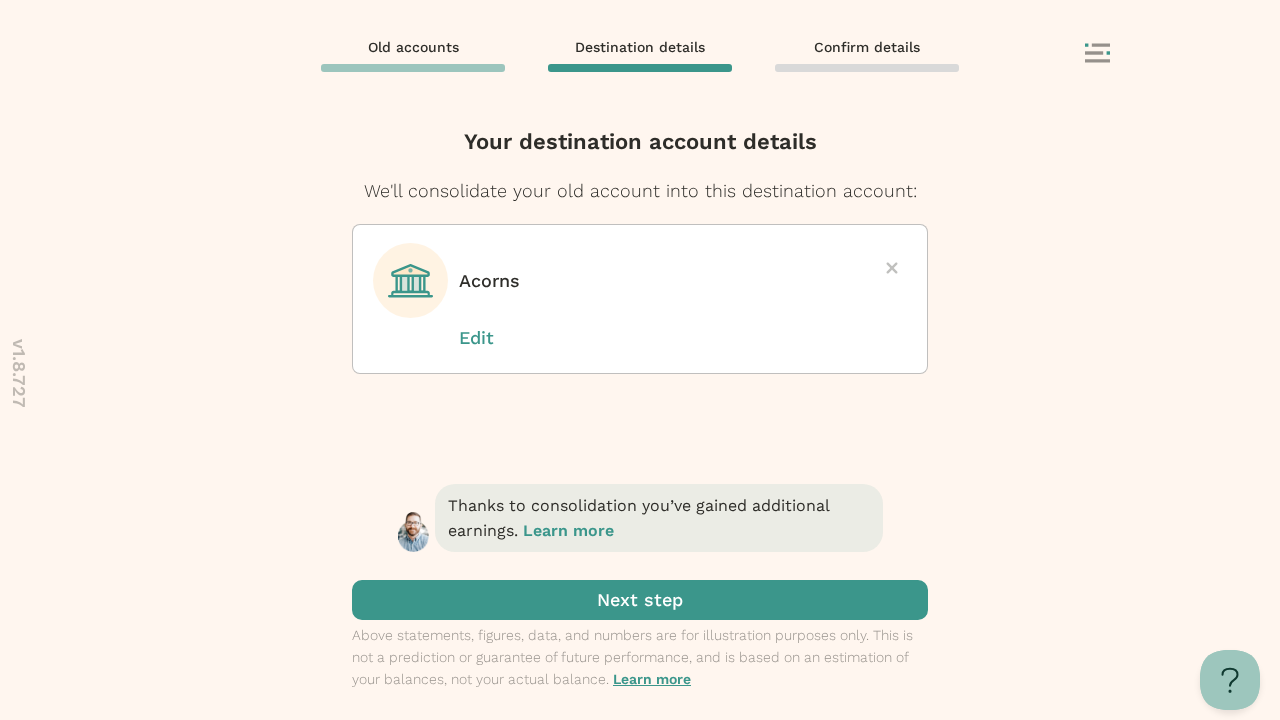 click at bounding box center (640, 600) 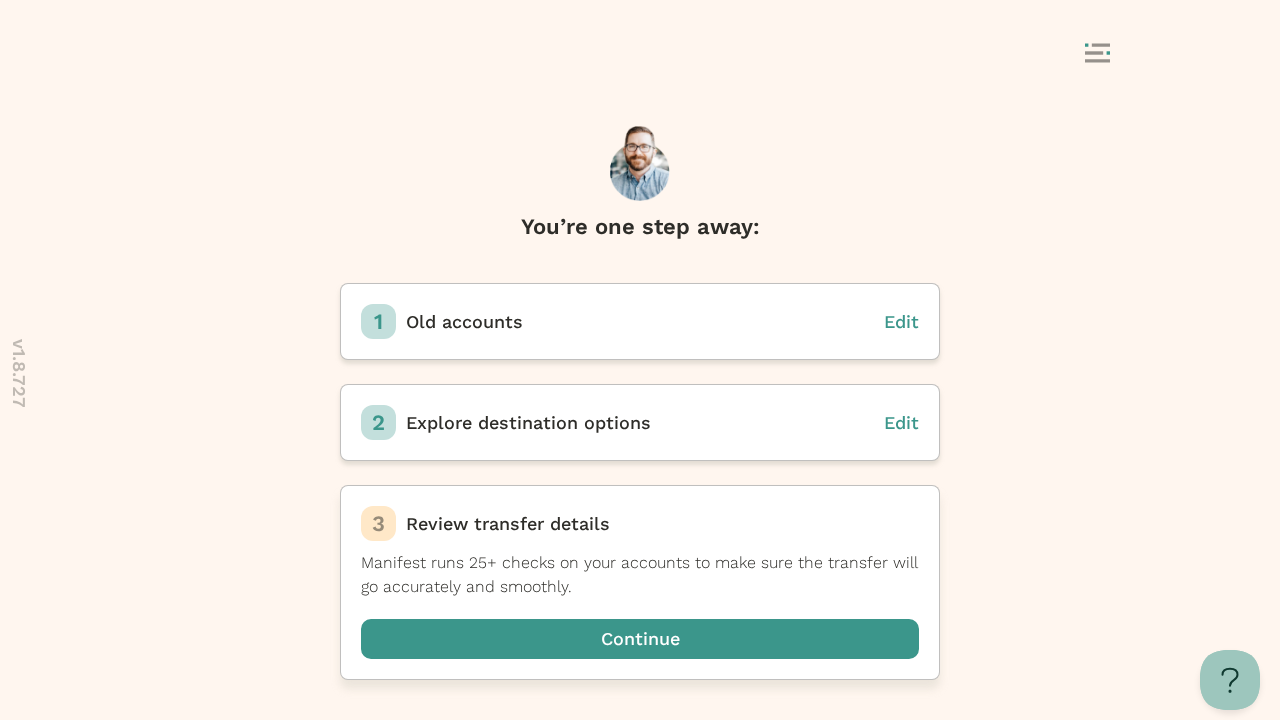 click at bounding box center (640, 639) 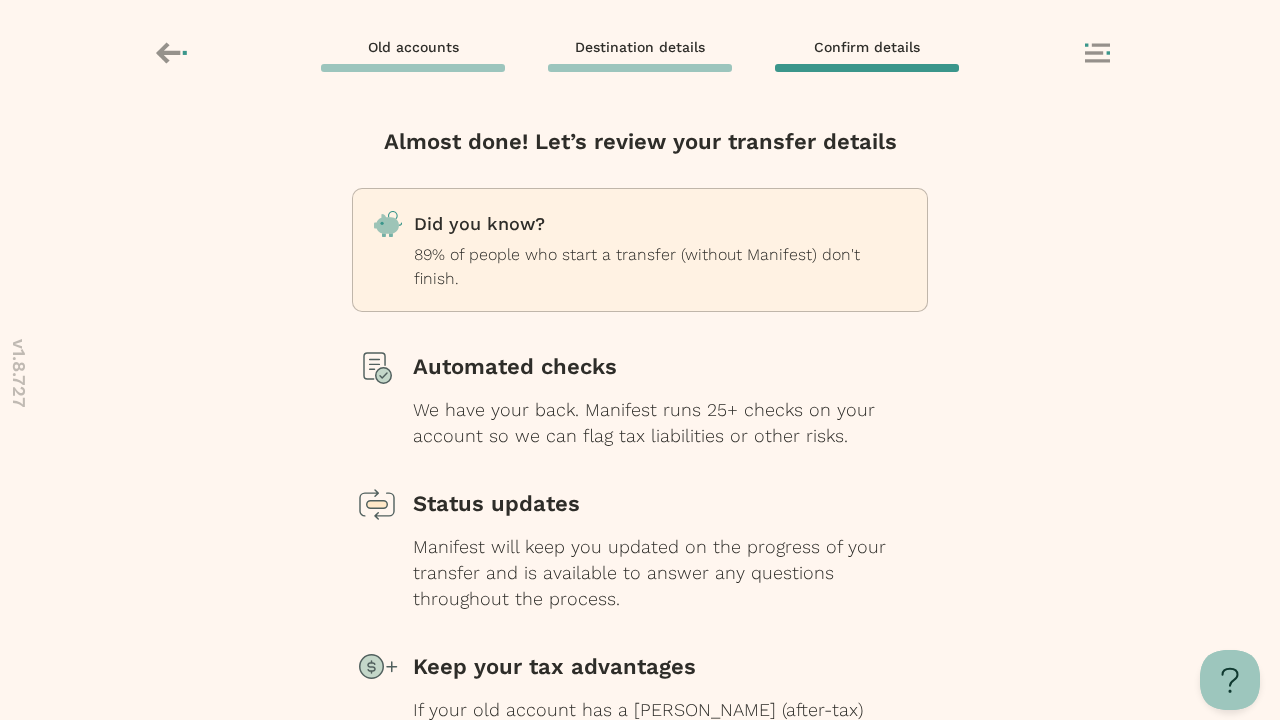 click at bounding box center (640, 825) 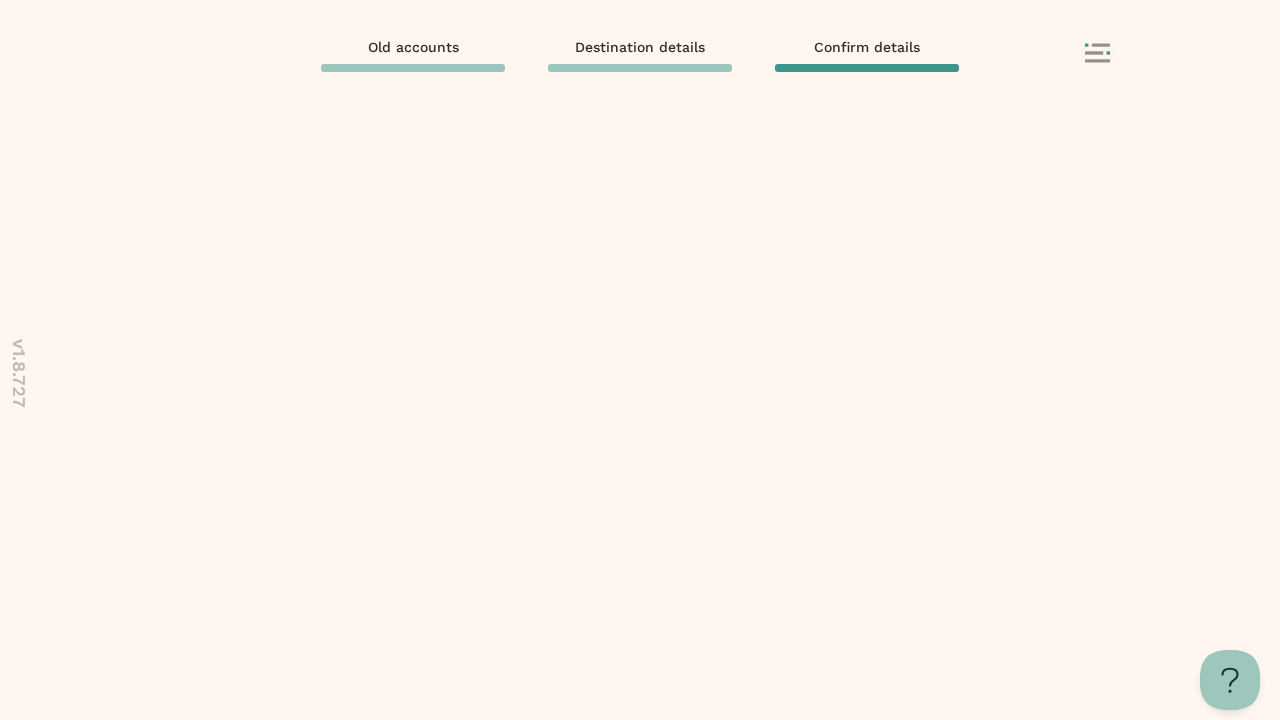 scroll, scrollTop: 0, scrollLeft: 0, axis: both 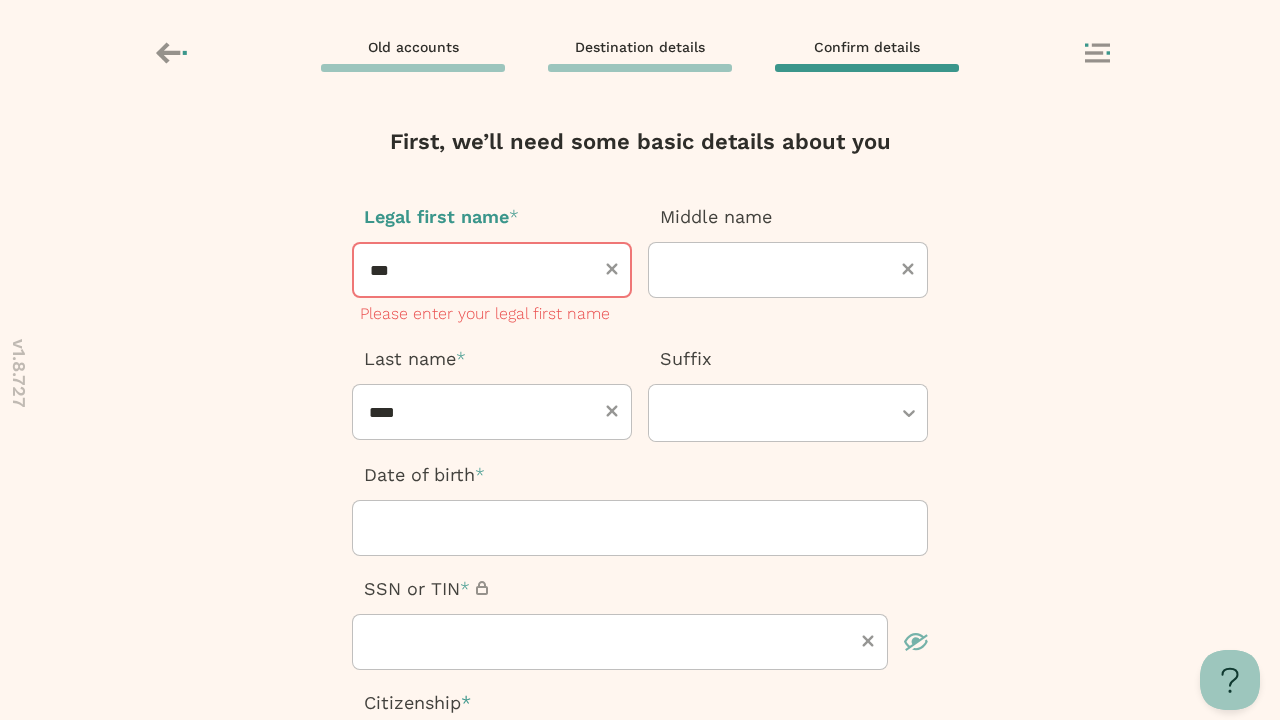 type on "****" 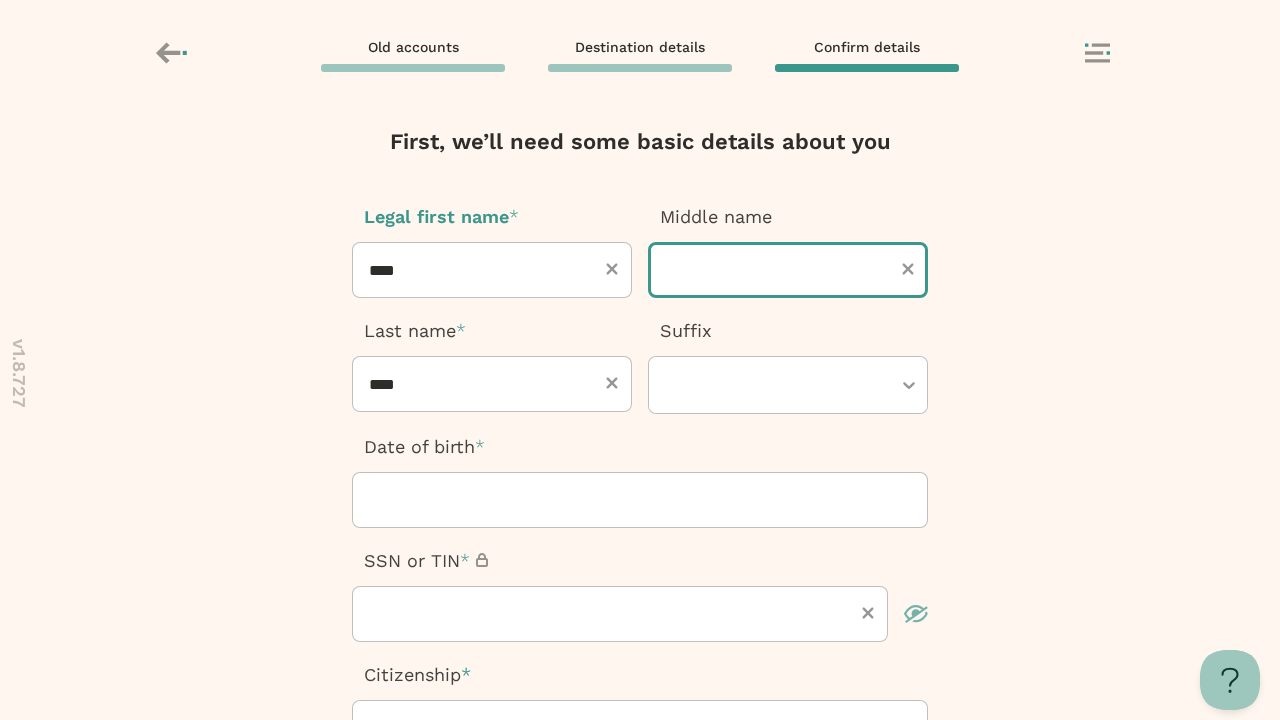click at bounding box center (788, 270) 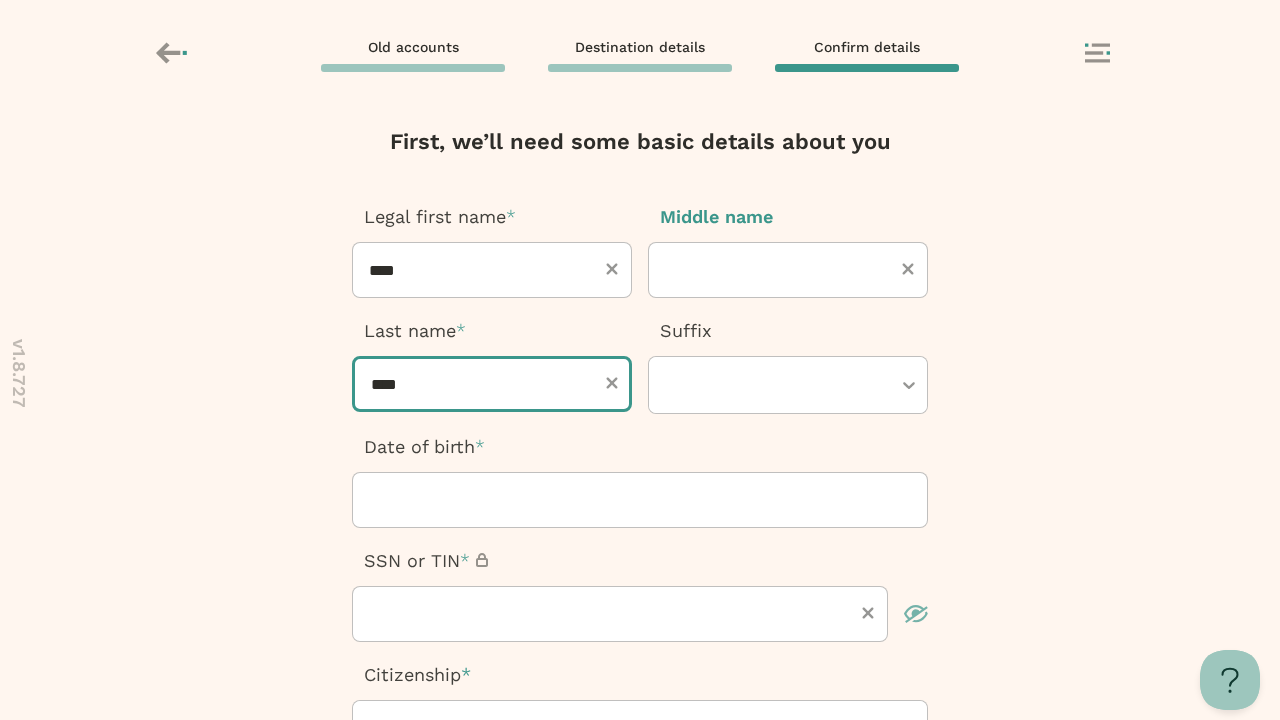 click on "****" at bounding box center (492, 384) 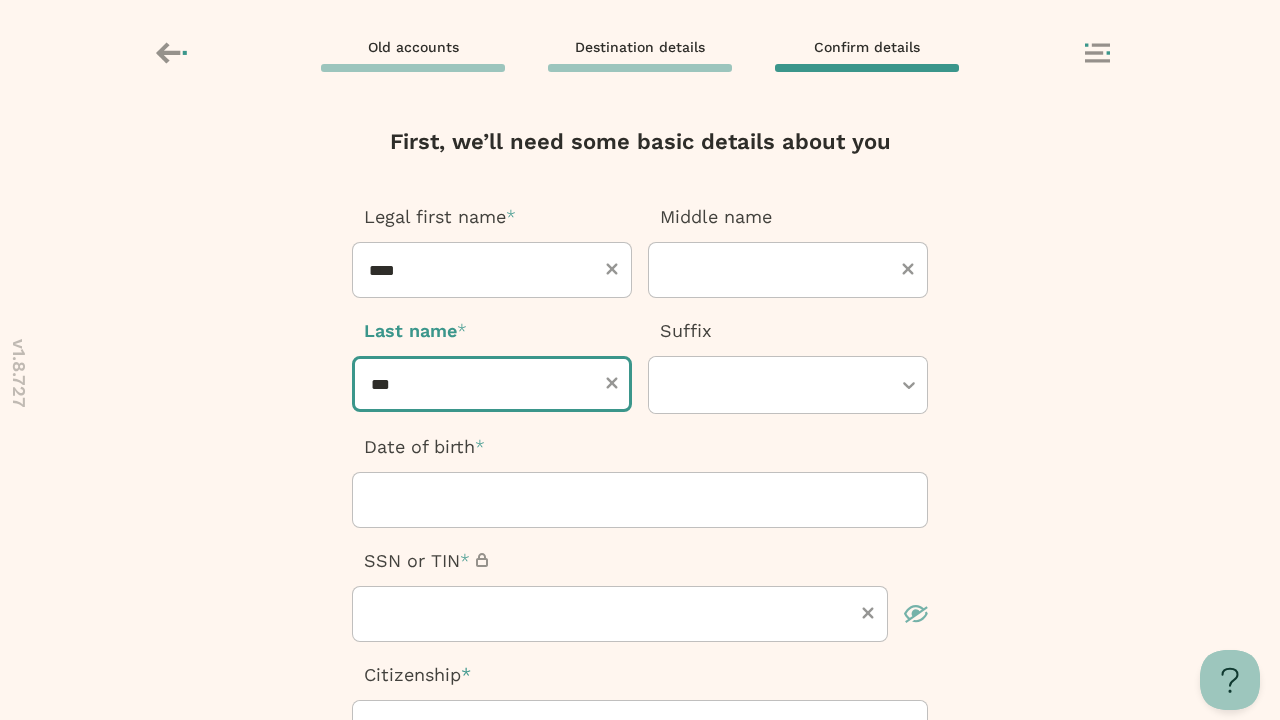 type on "****" 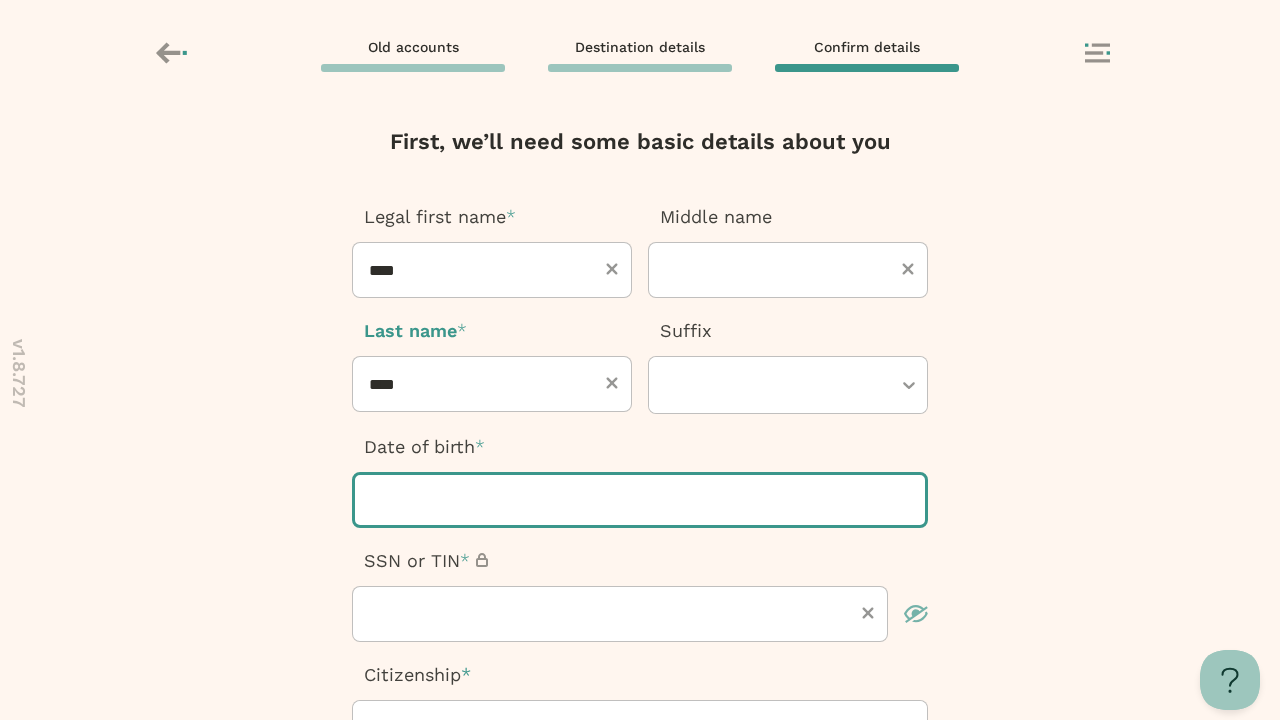 click at bounding box center (640, 500) 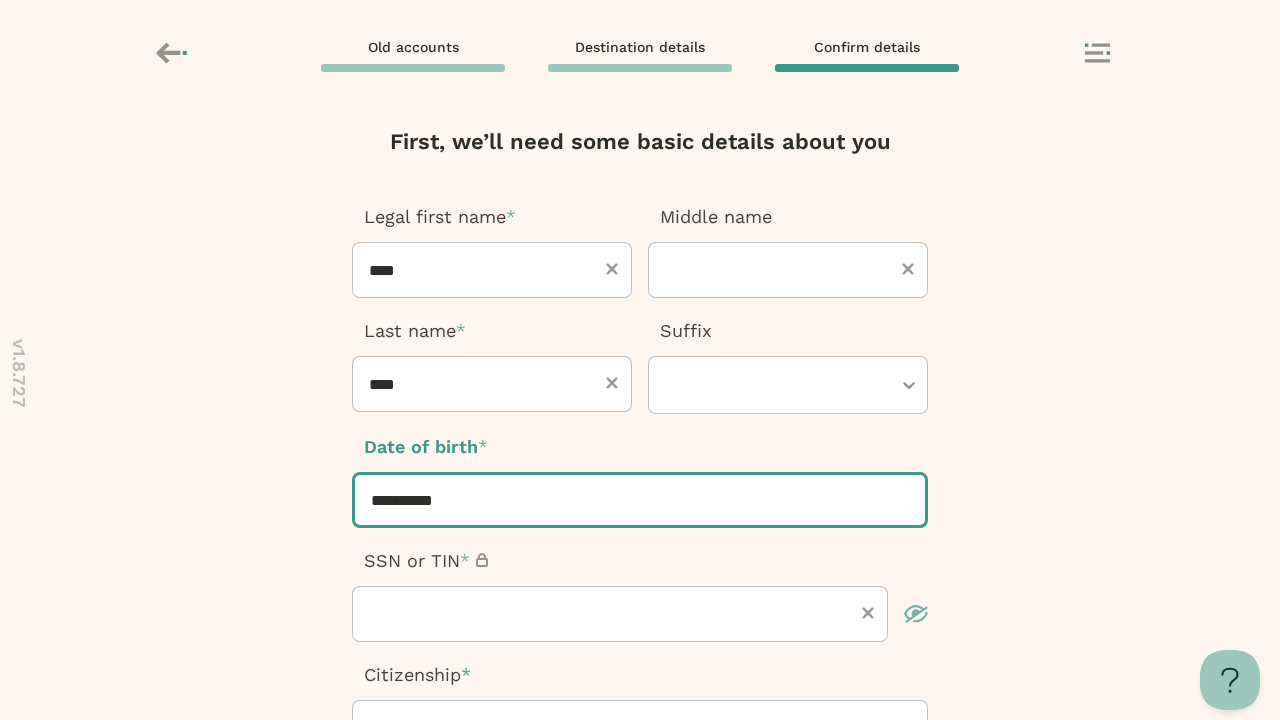 type on "**********" 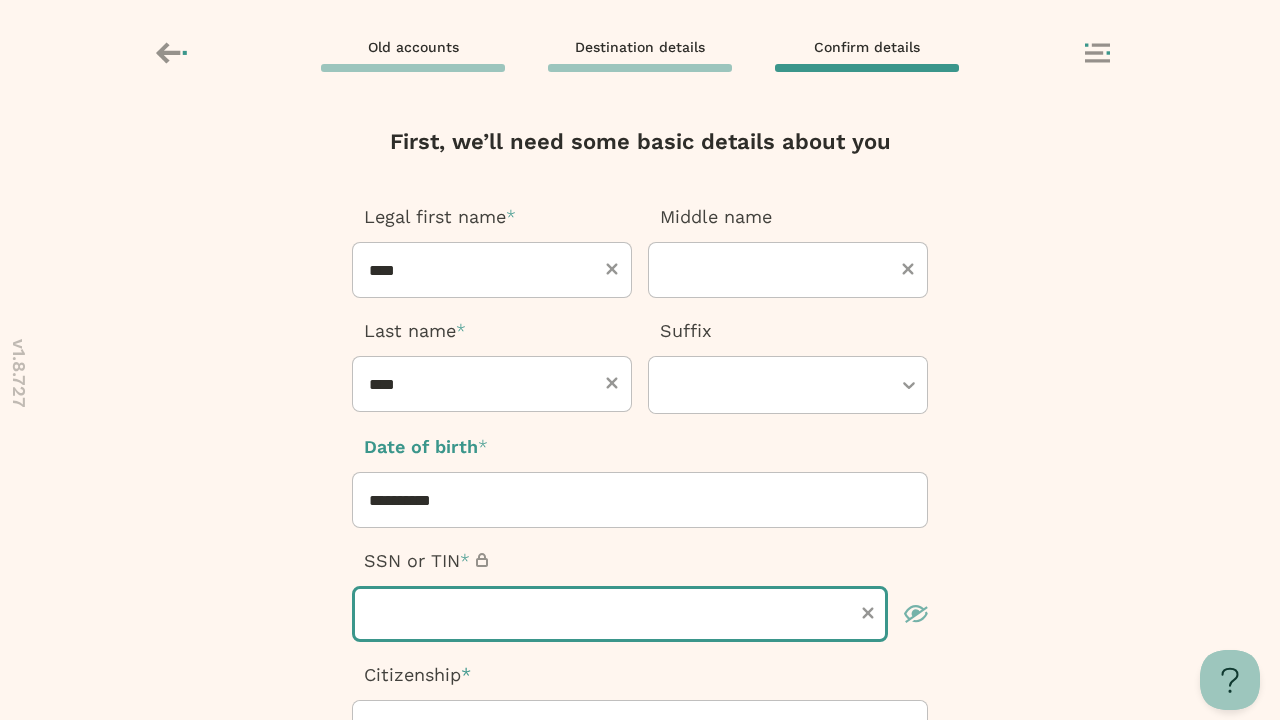 click at bounding box center [620, 614] 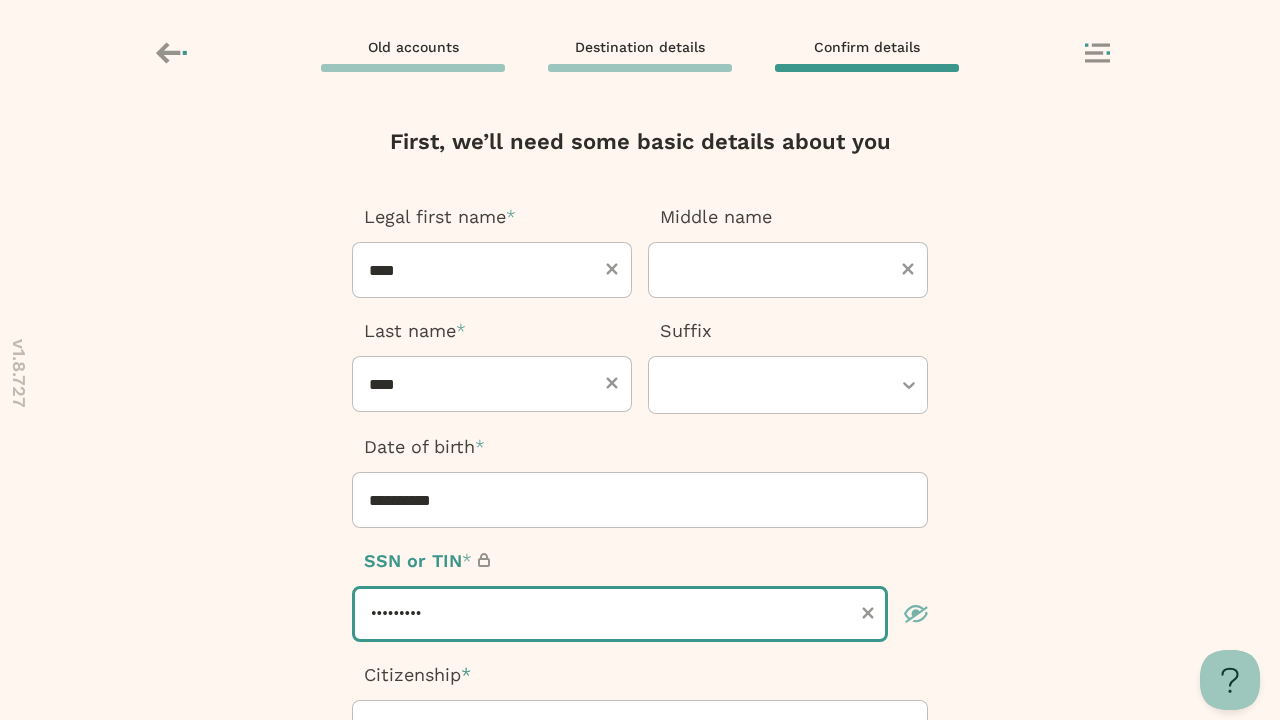 type on "*********" 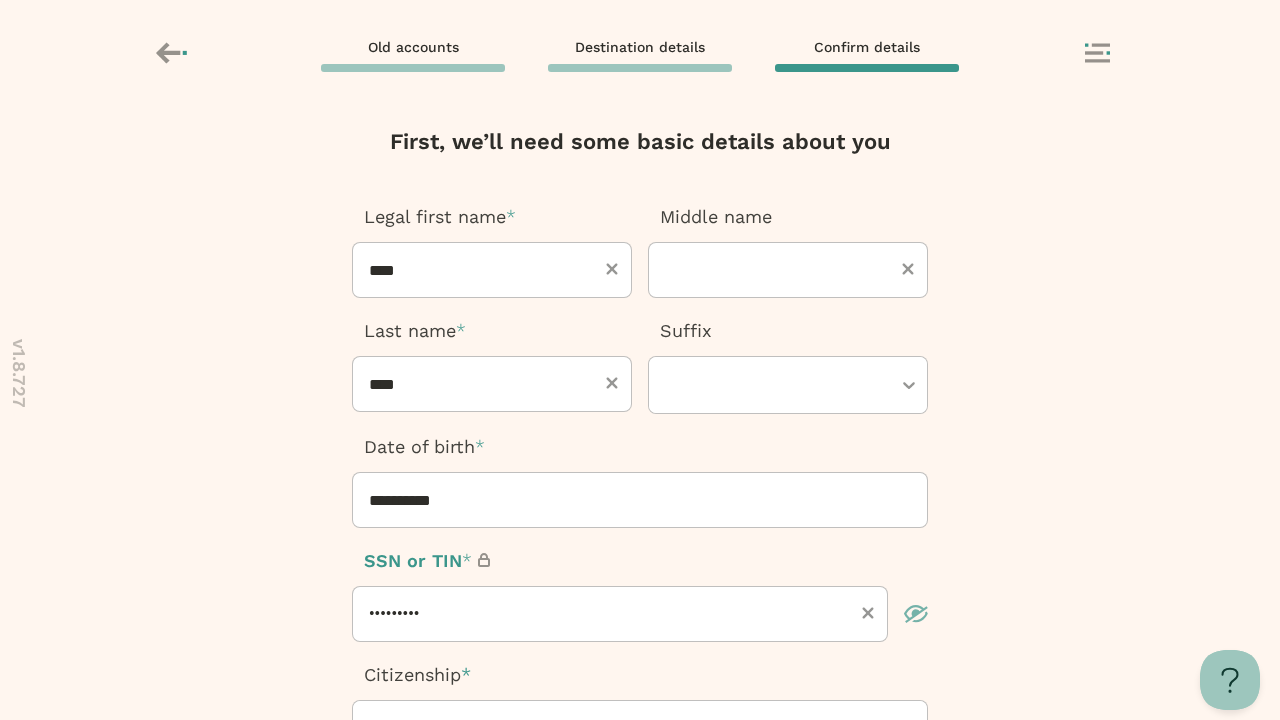 click at bounding box center (630, 729) 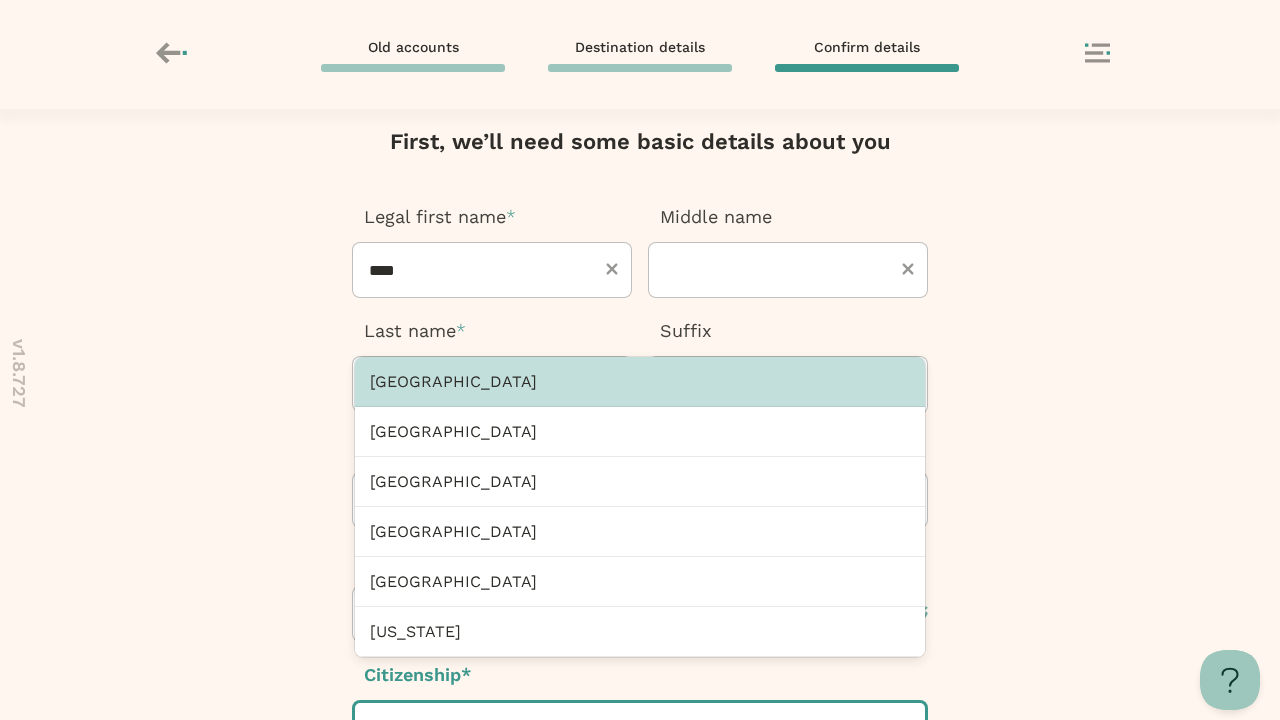 scroll, scrollTop: 38, scrollLeft: 0, axis: vertical 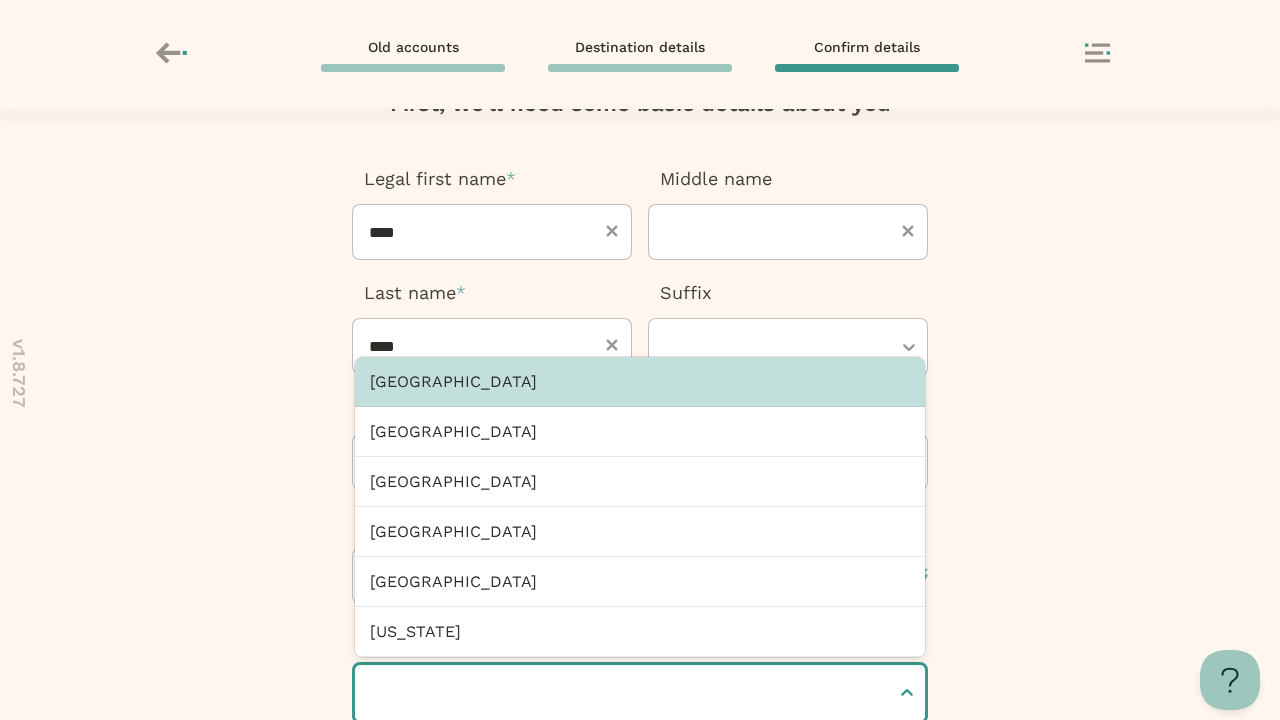 click at bounding box center (373, 693) 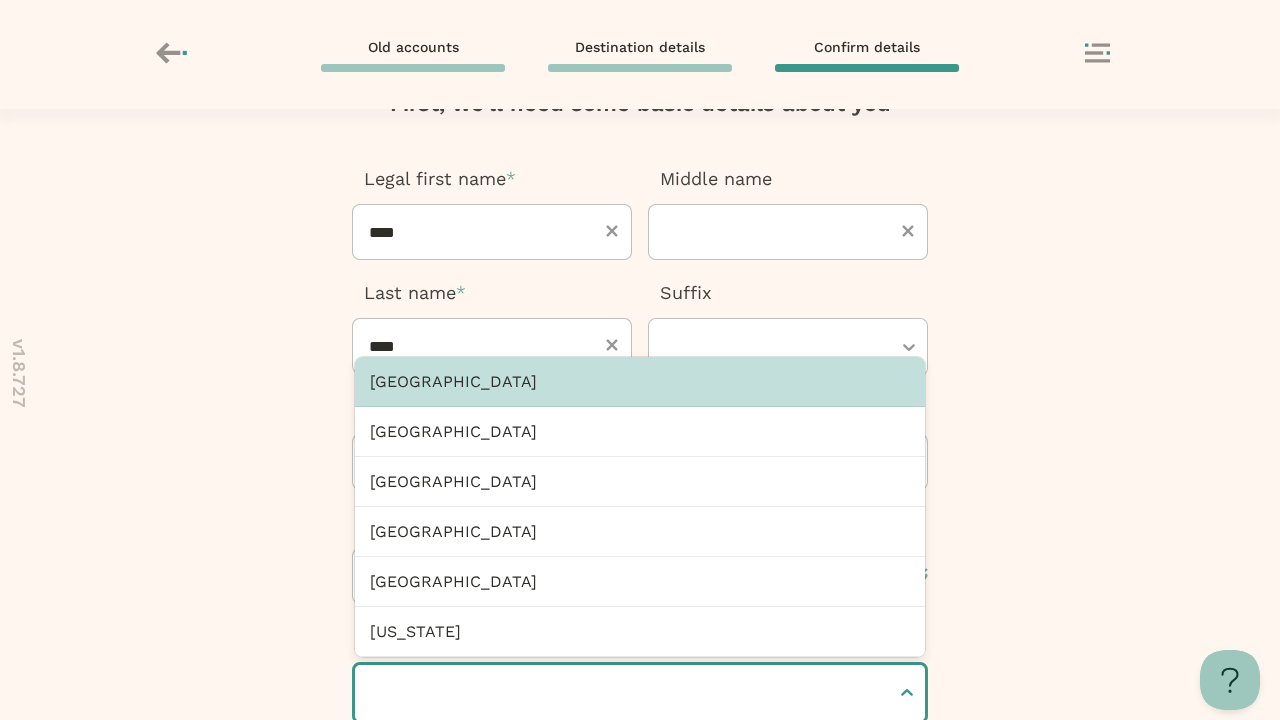 click at bounding box center [373, 693] 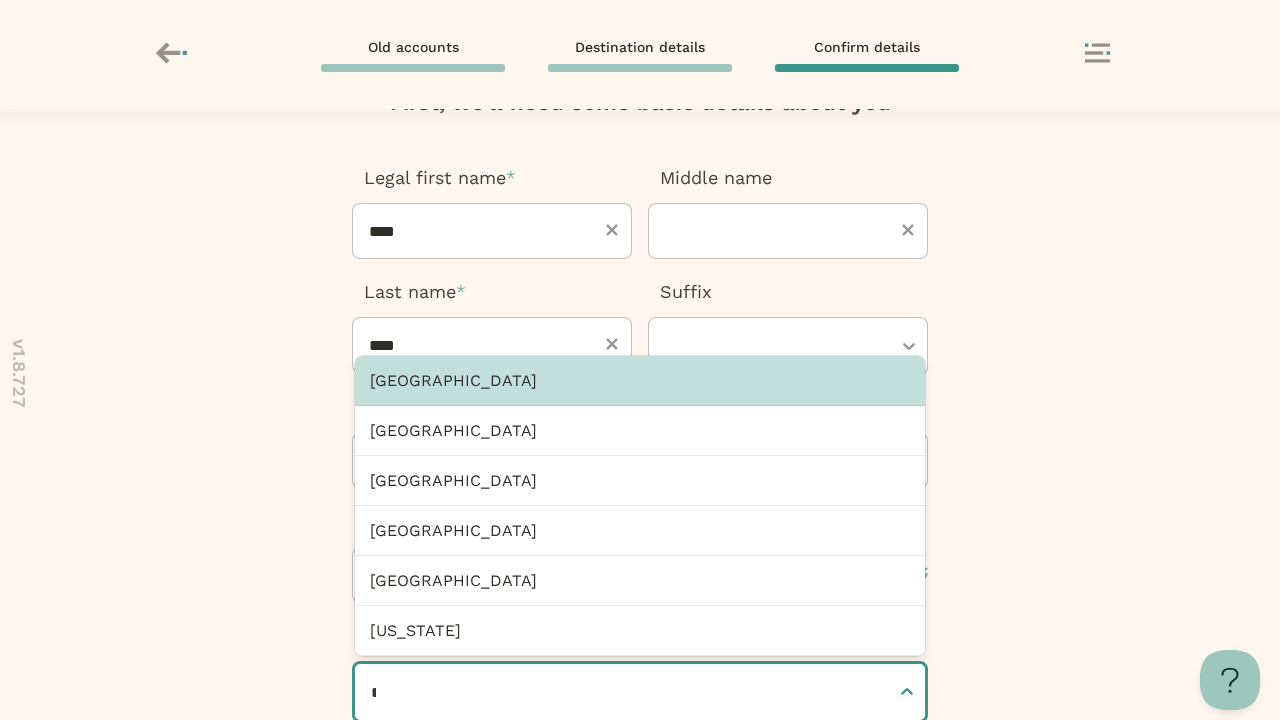 type on "**********" 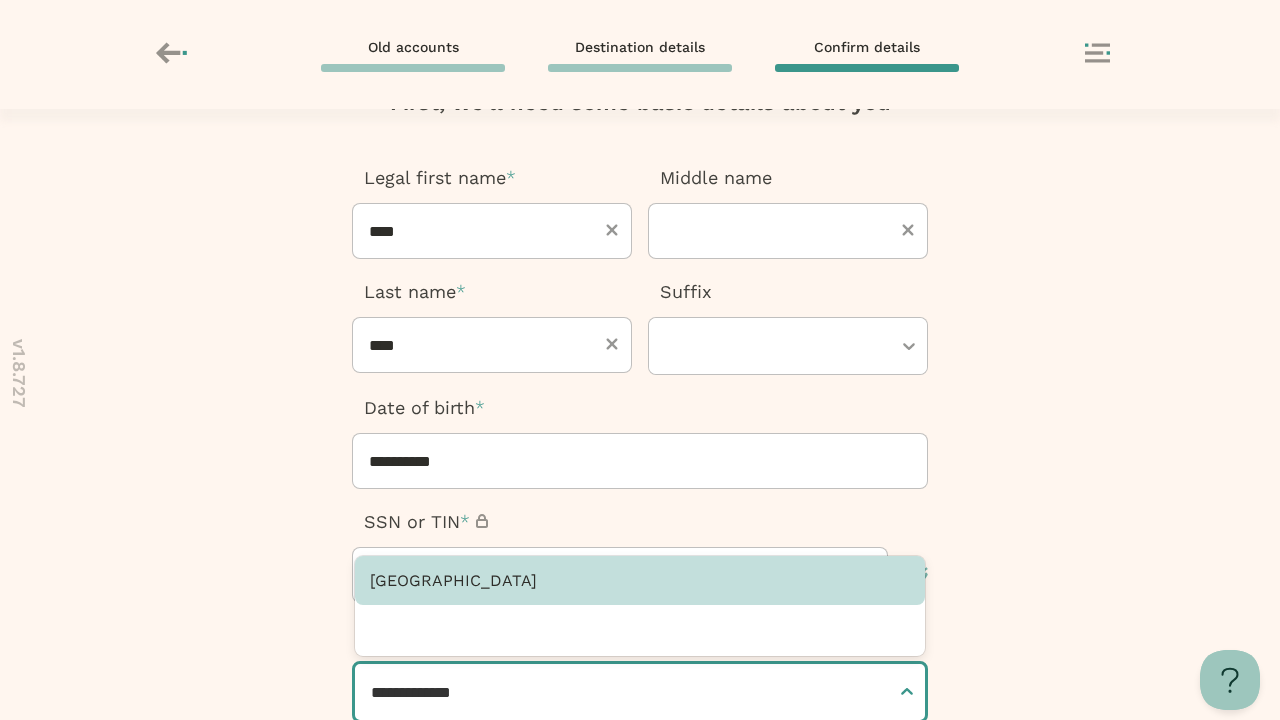 type 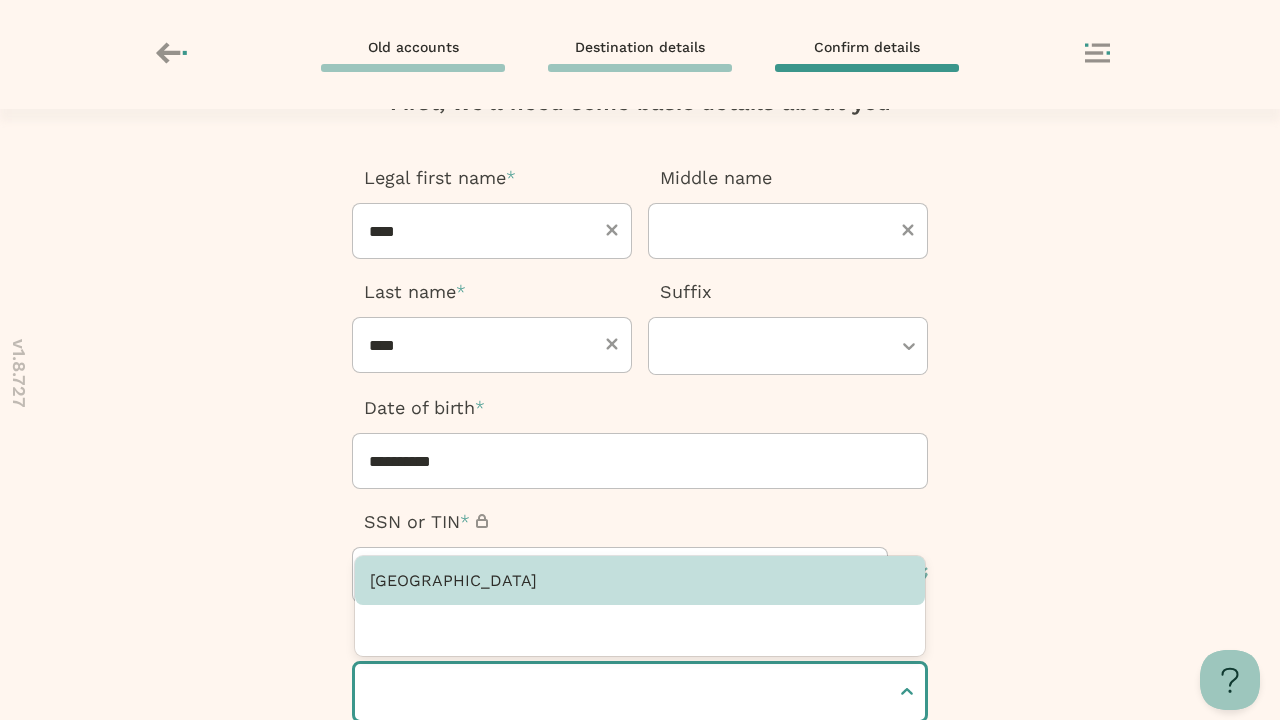click at bounding box center [640, 891] 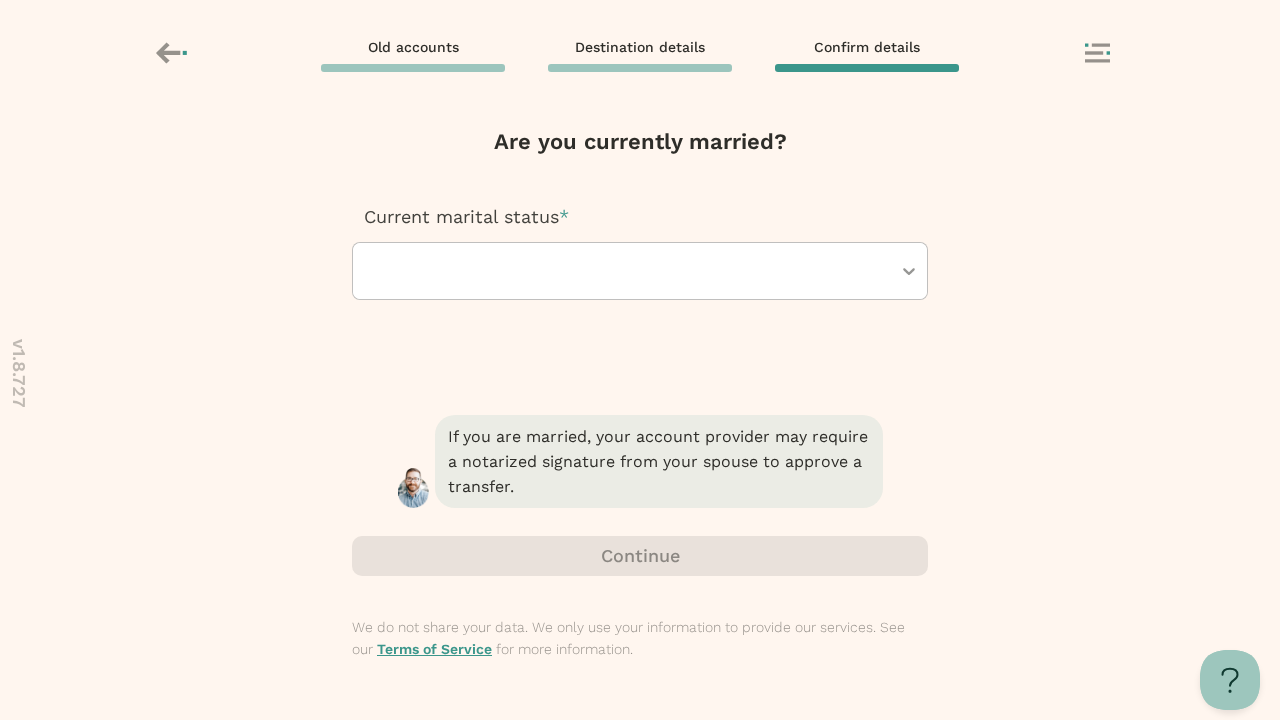 scroll, scrollTop: 0, scrollLeft: 0, axis: both 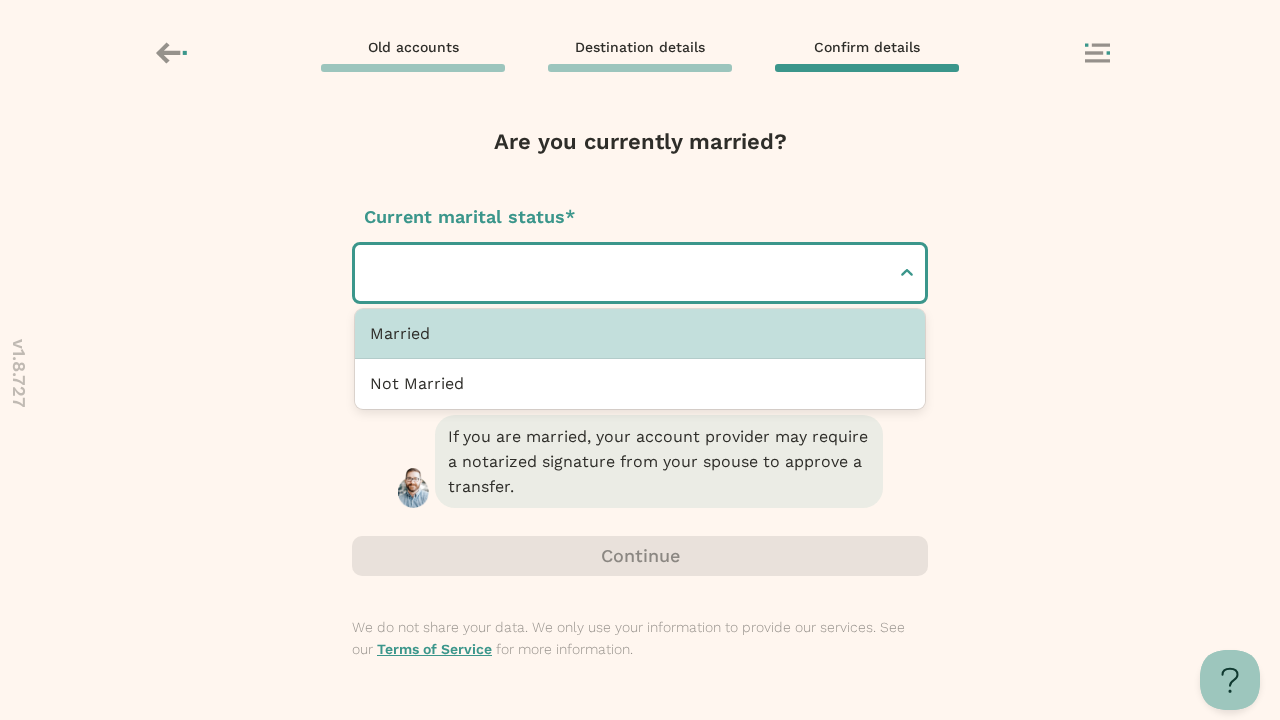 click at bounding box center [373, 273] 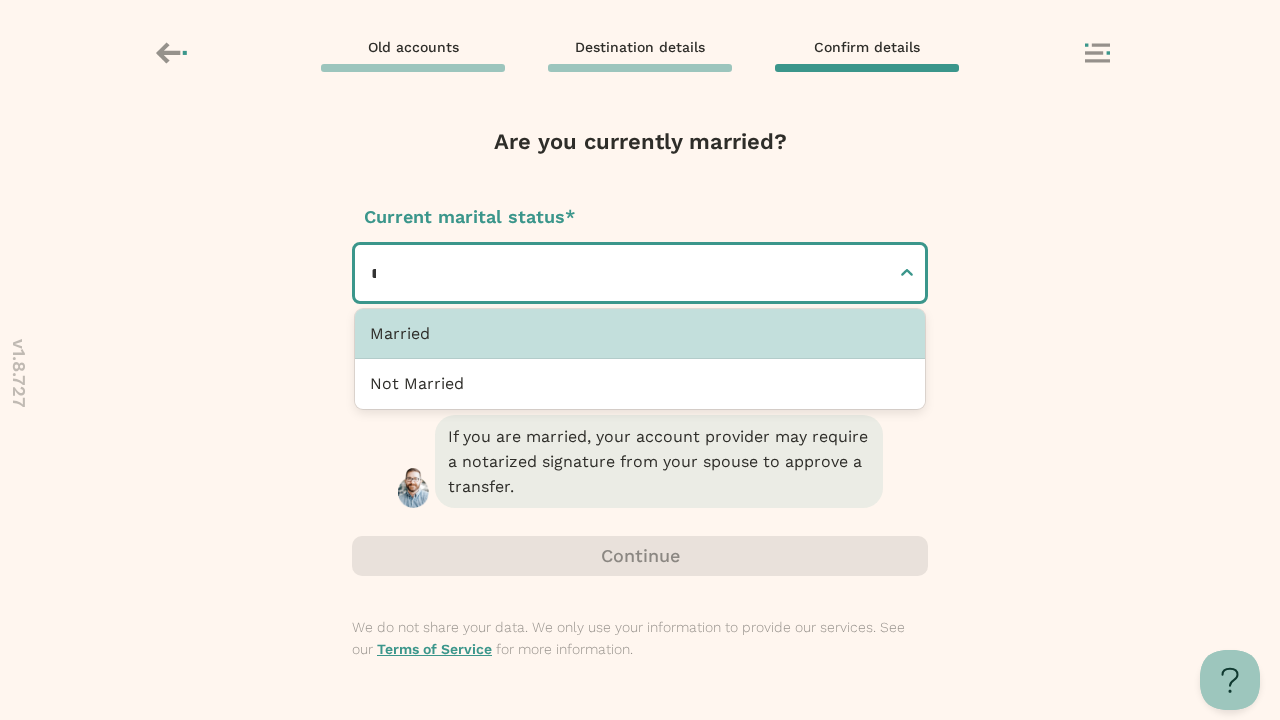 type on "**********" 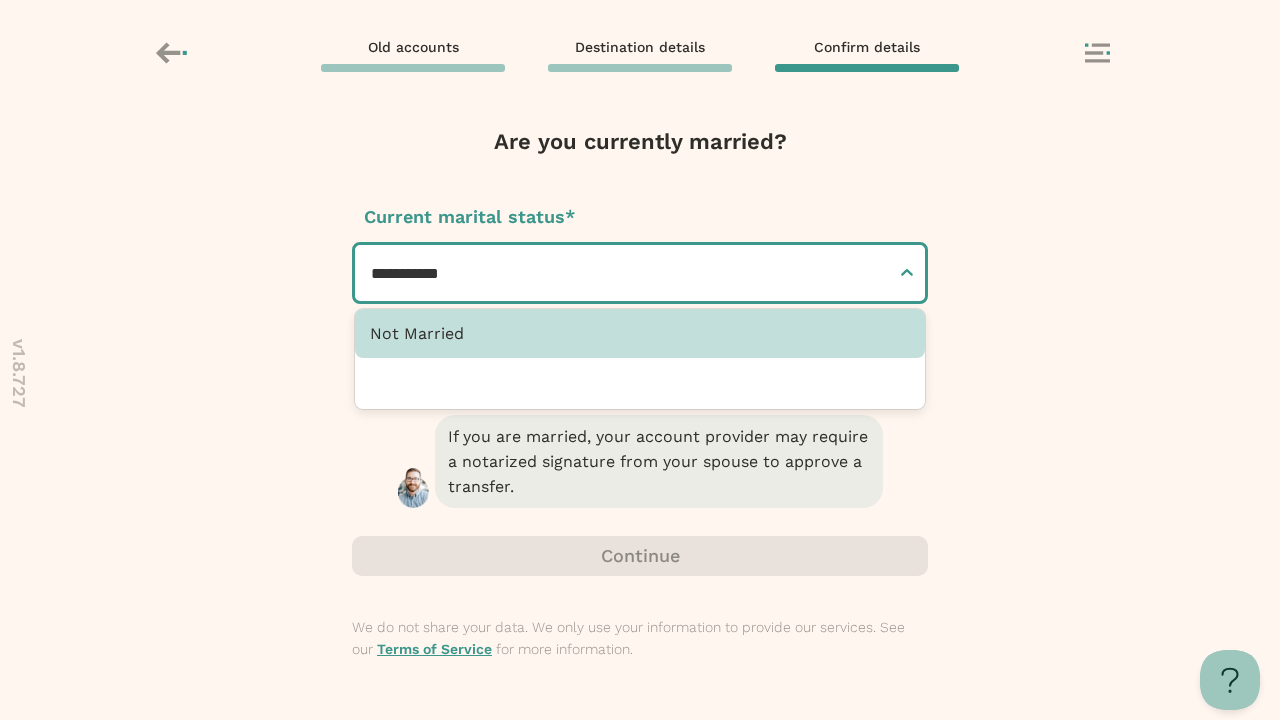 type 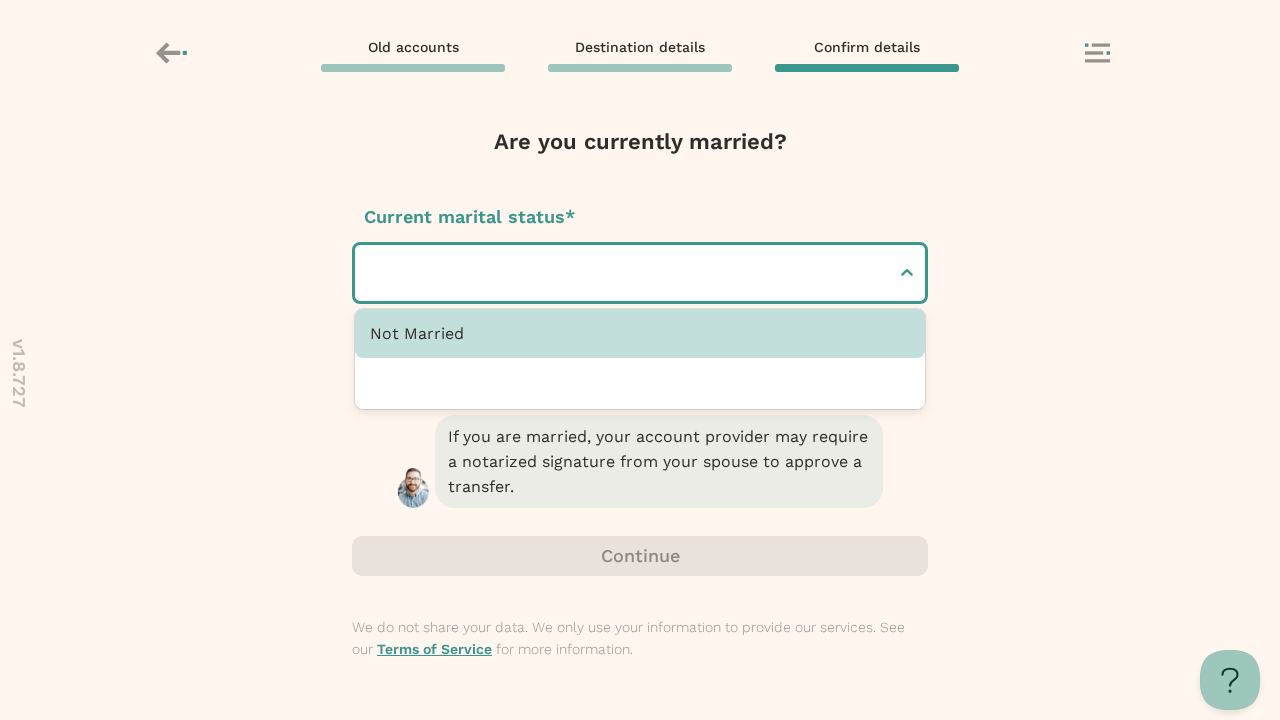 click at bounding box center [640, 556] 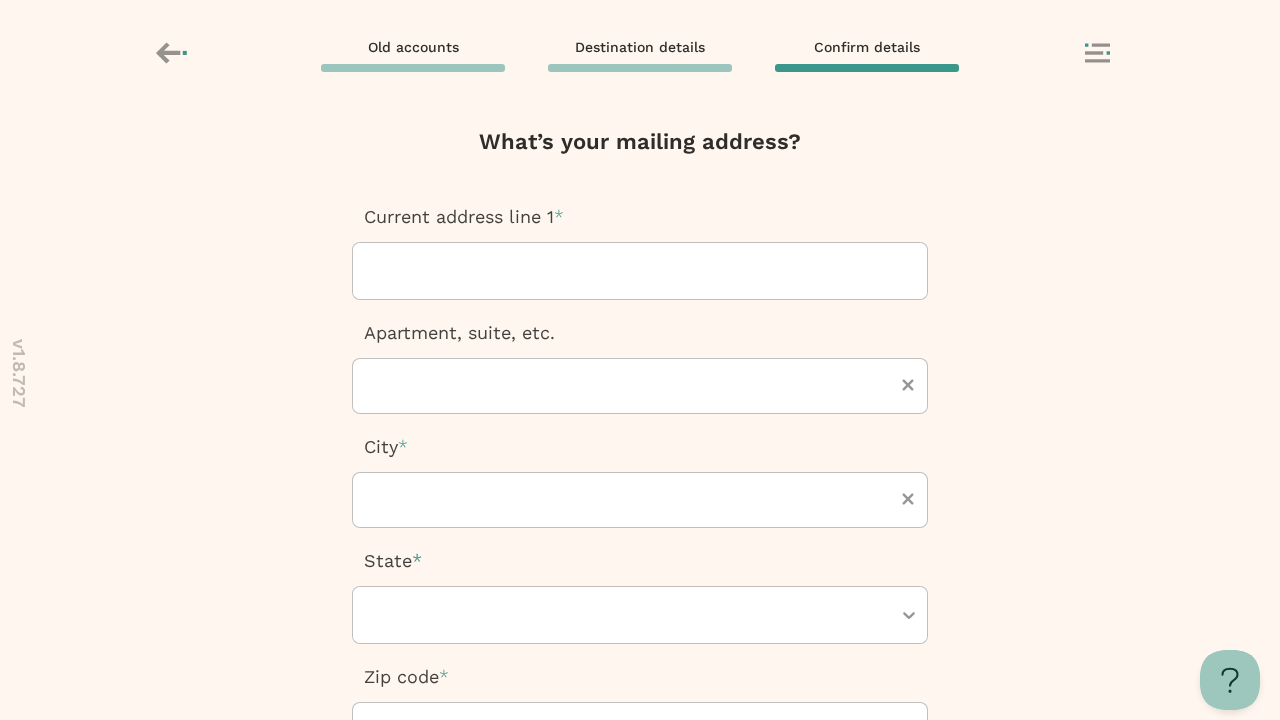 click at bounding box center [371, 271] 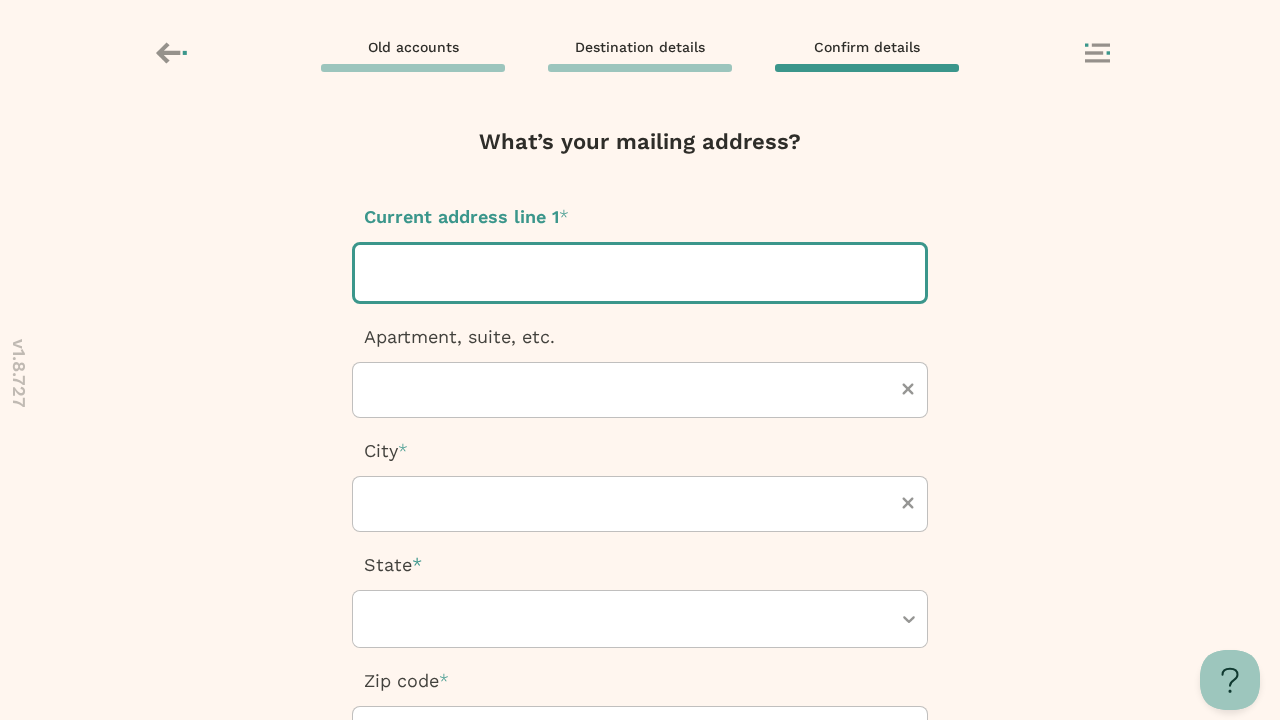 click at bounding box center [373, 273] 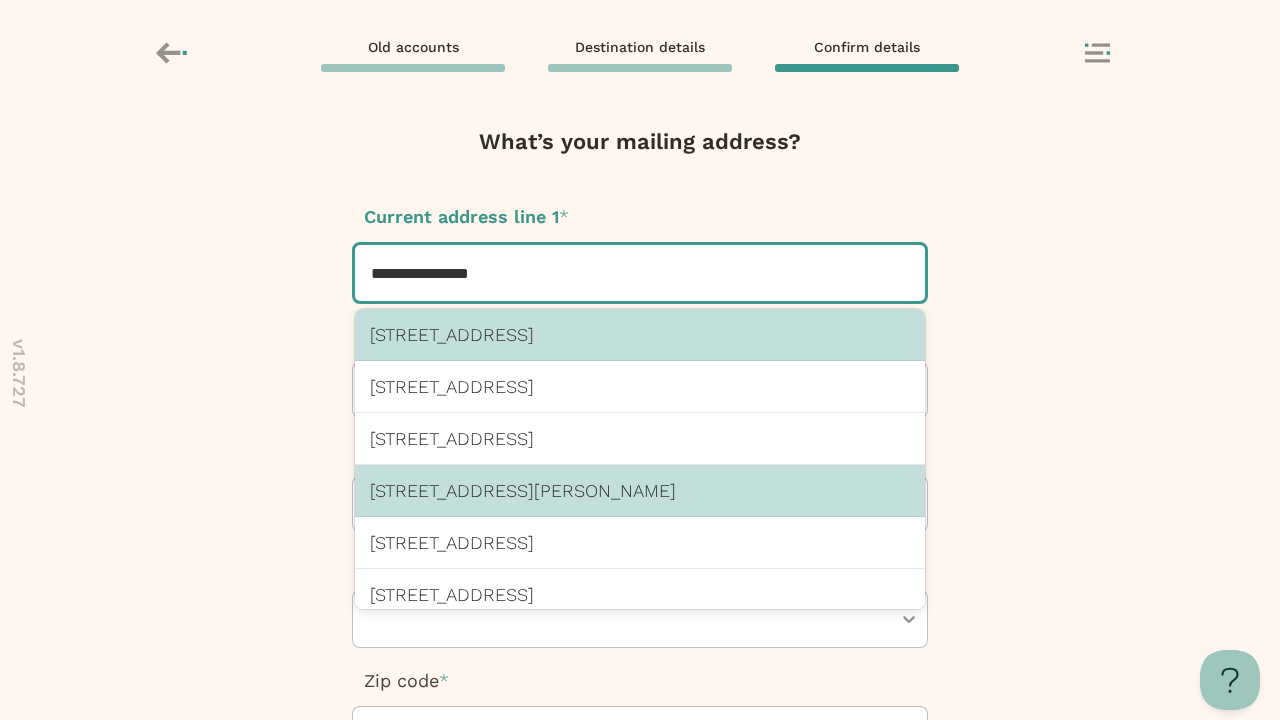 click on "123 Chicago St, Dewey Beach, DE 19971 US" at bounding box center (640, 490) 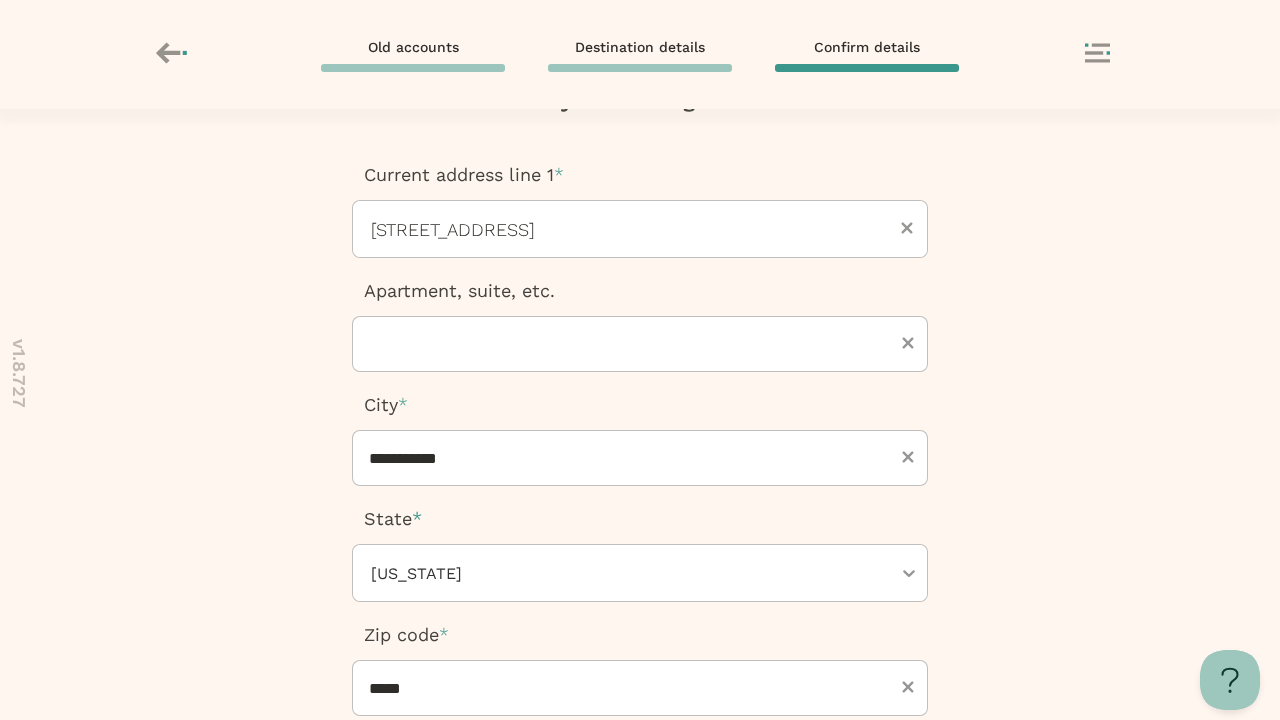 click at bounding box center (640, 884) 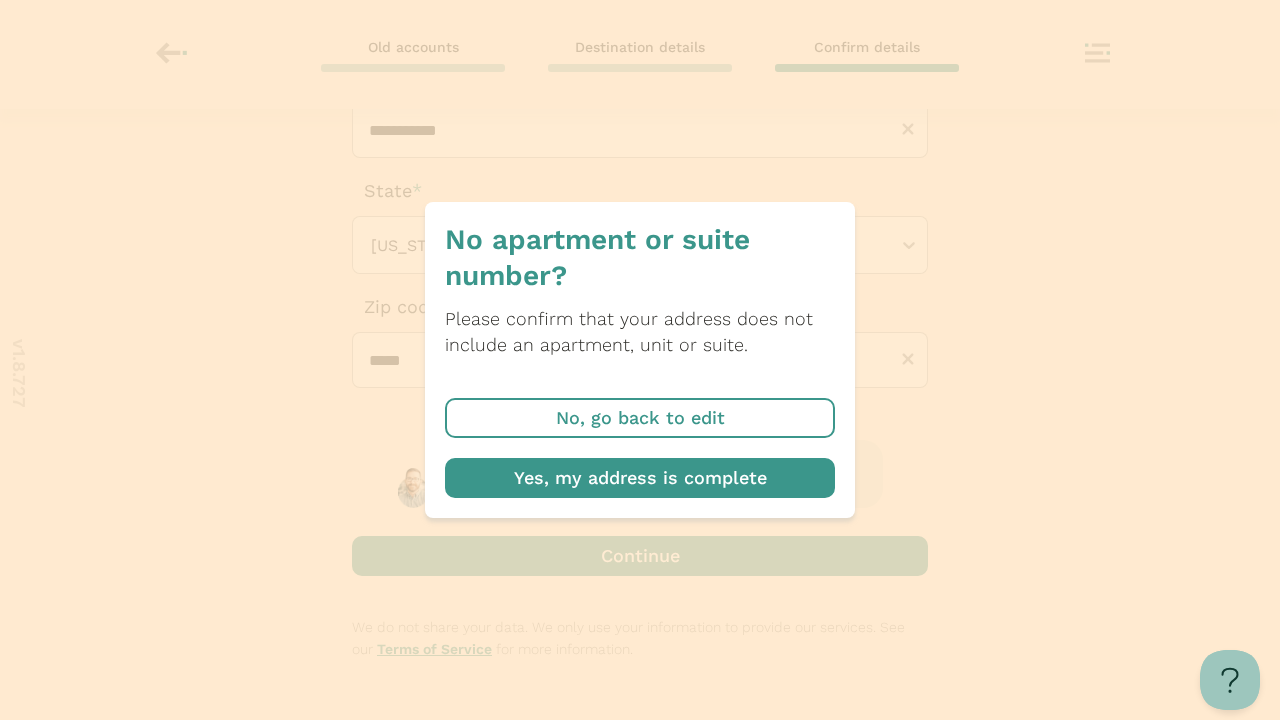 click at bounding box center [640, 478] 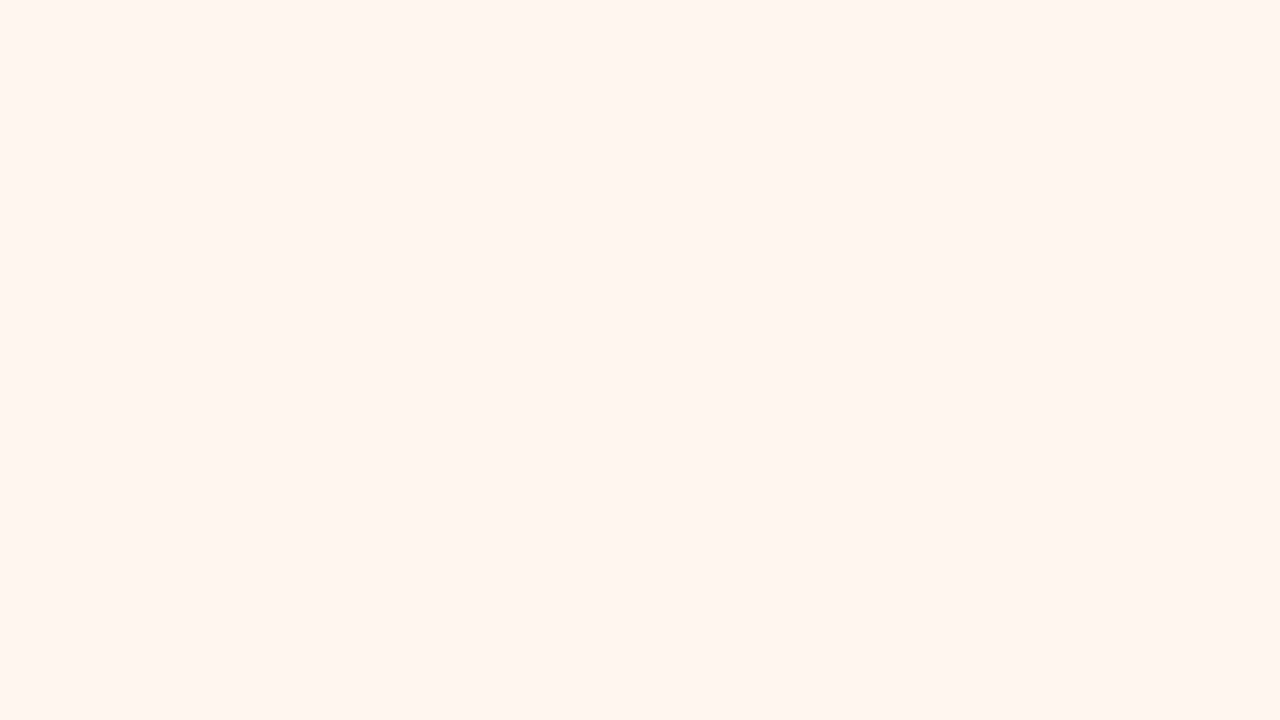 scroll, scrollTop: 0, scrollLeft: 0, axis: both 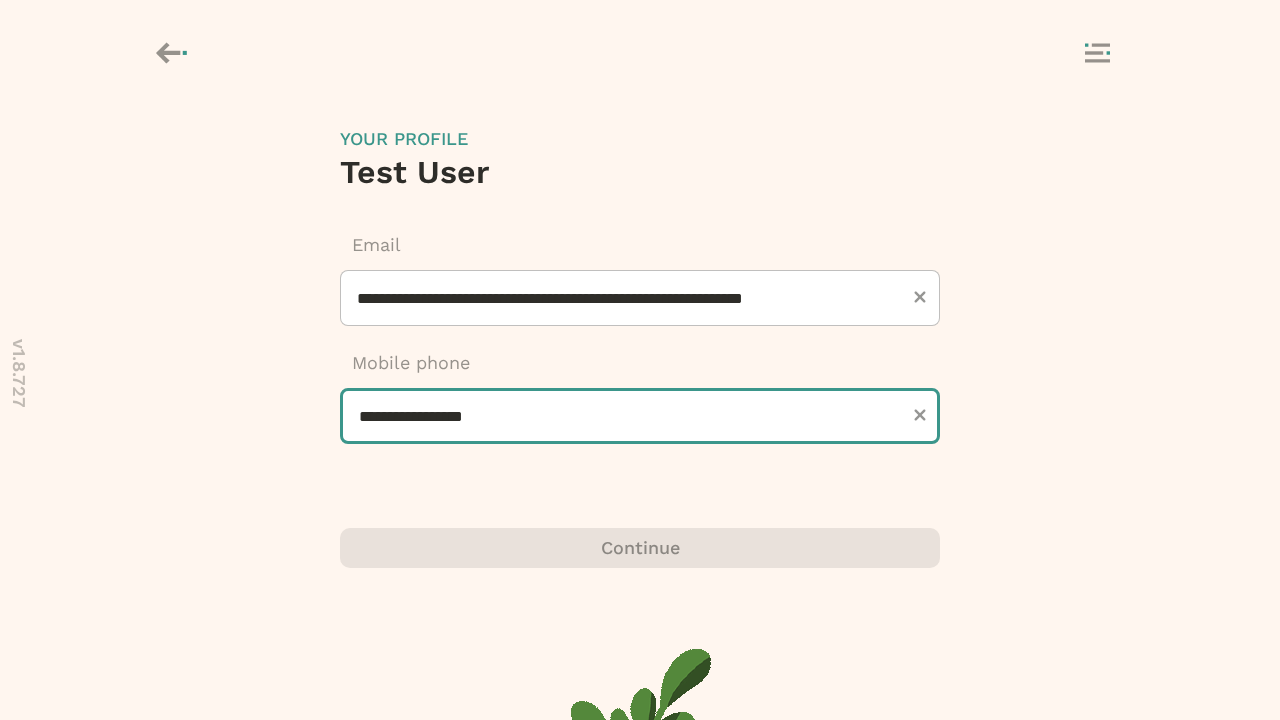 click on "**********" at bounding box center (640, 416) 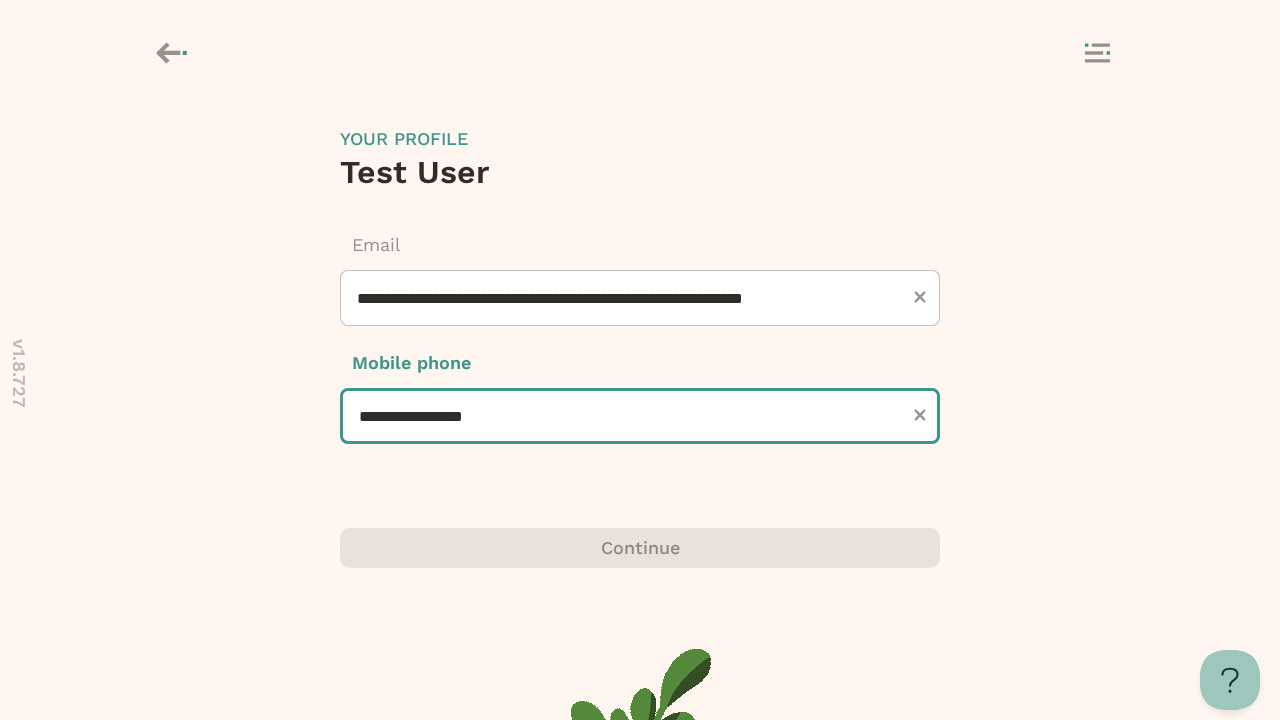 scroll, scrollTop: 0, scrollLeft: 0, axis: both 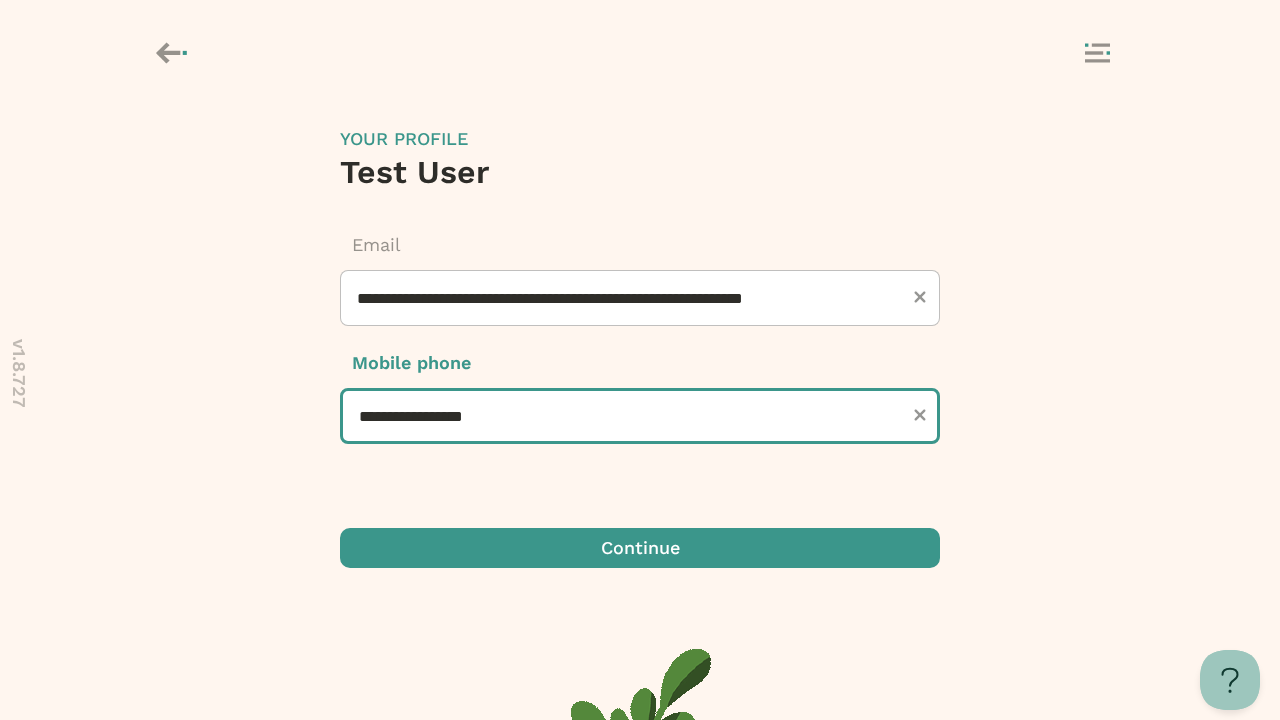 type on "**********" 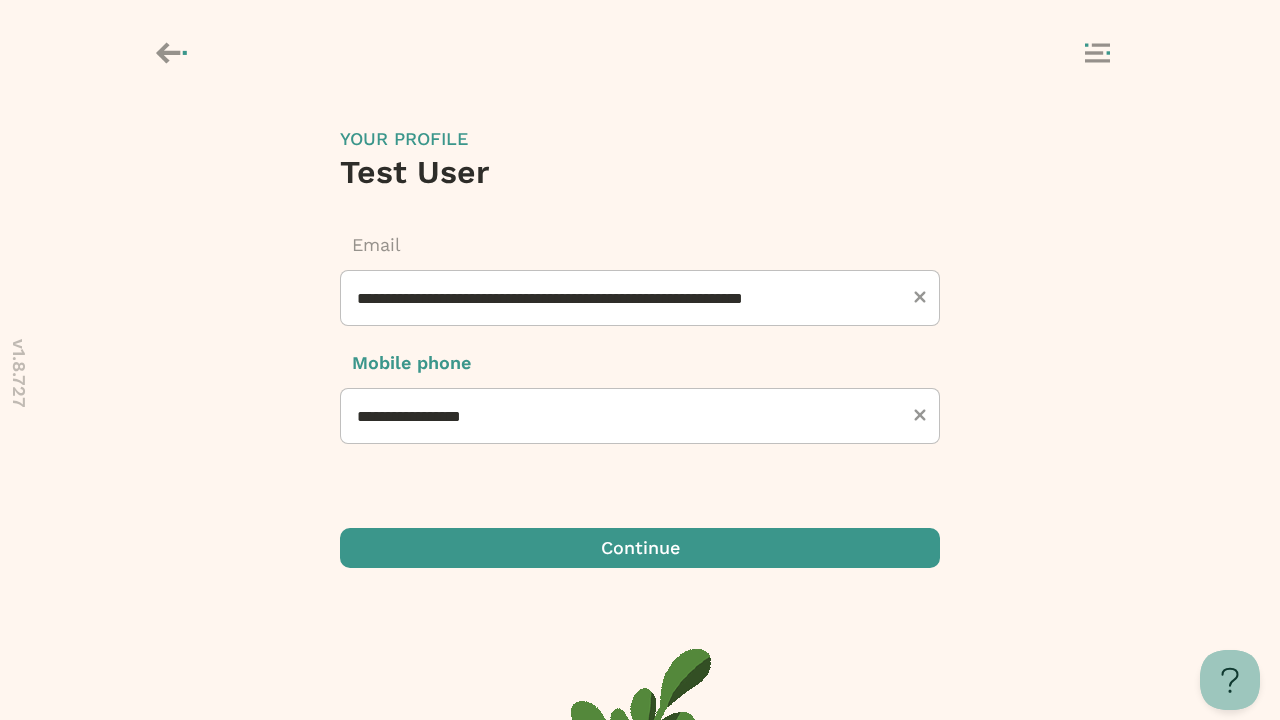 click at bounding box center (640, 548) 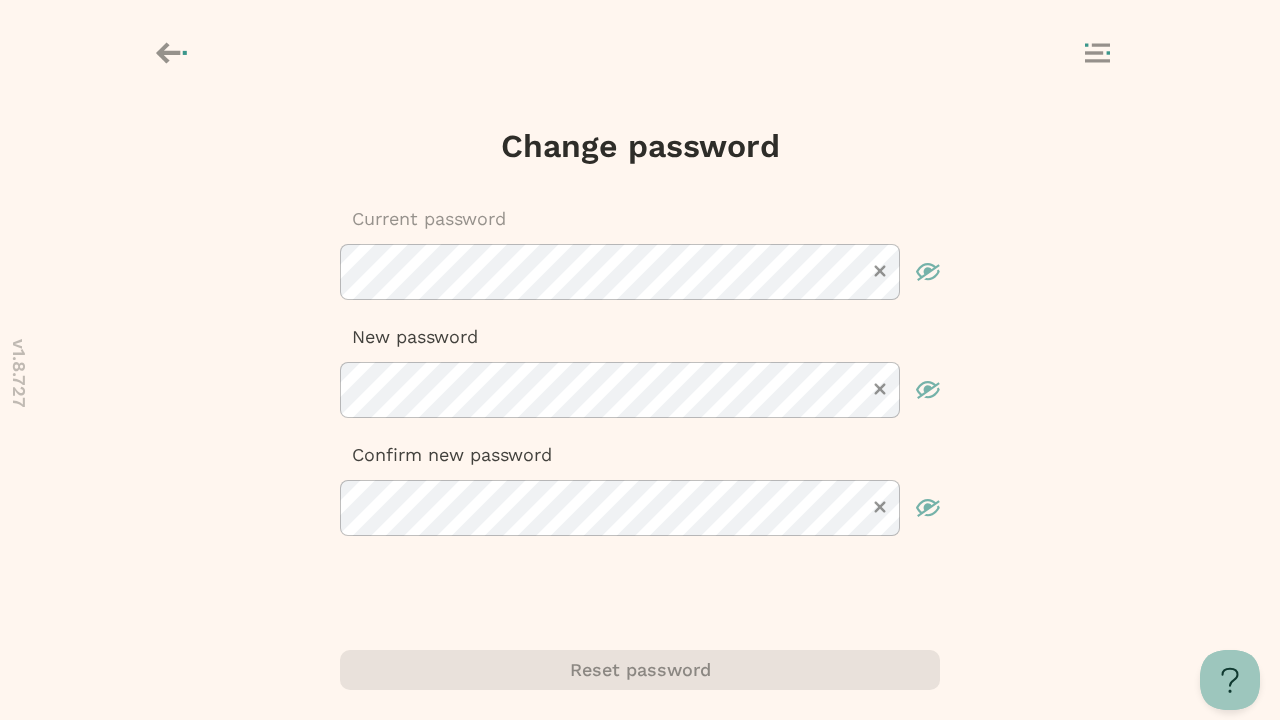 scroll, scrollTop: 0, scrollLeft: 0, axis: both 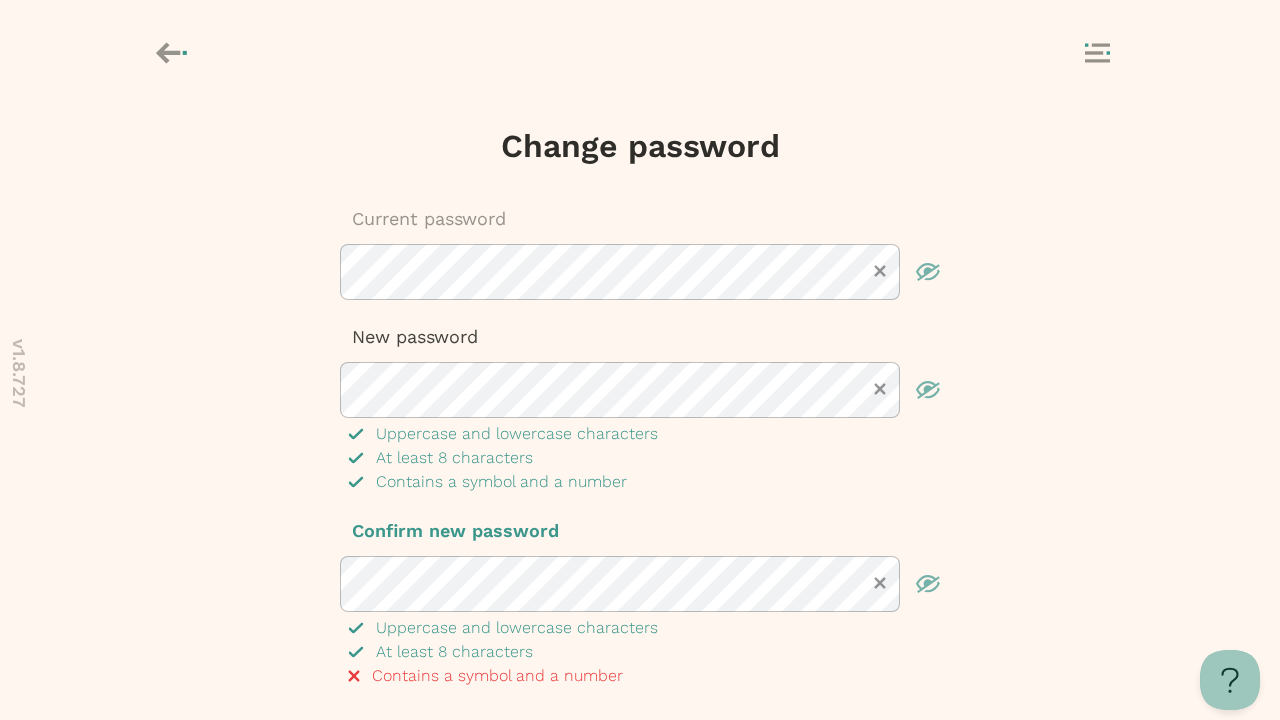 click at bounding box center (640, 748) 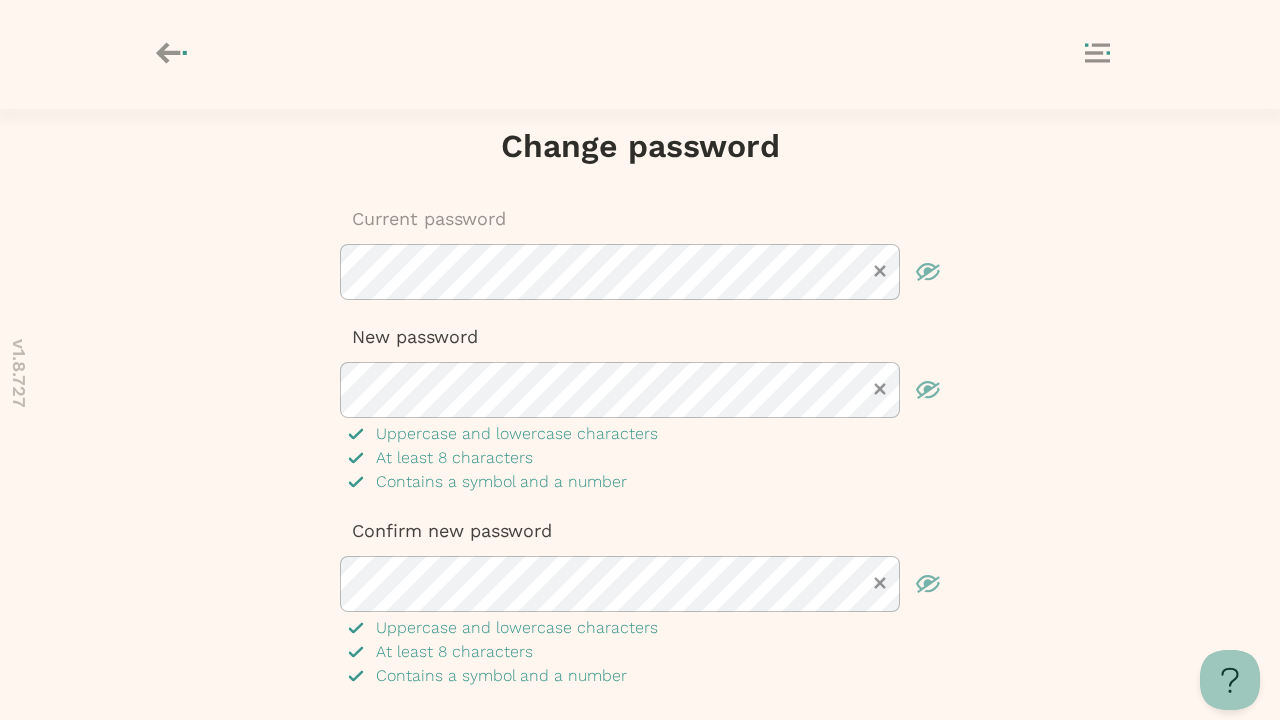 scroll, scrollTop: 78, scrollLeft: 0, axis: vertical 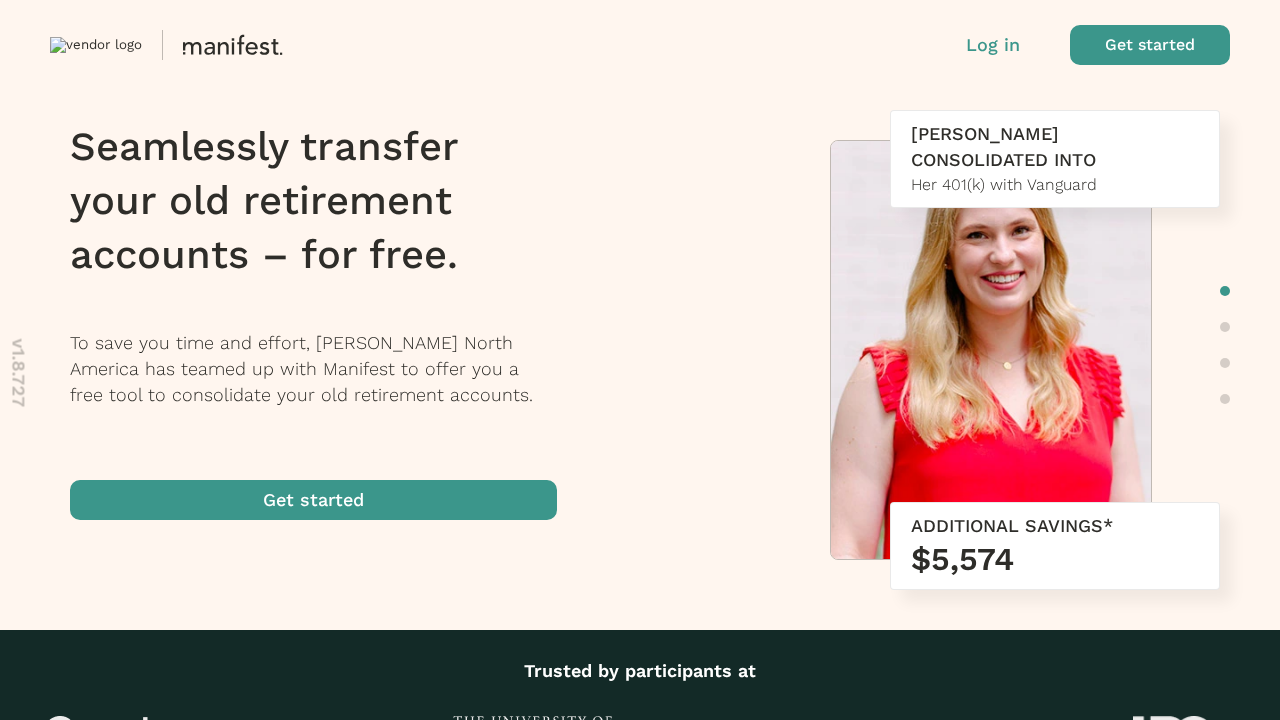 click at bounding box center [1150, 45] 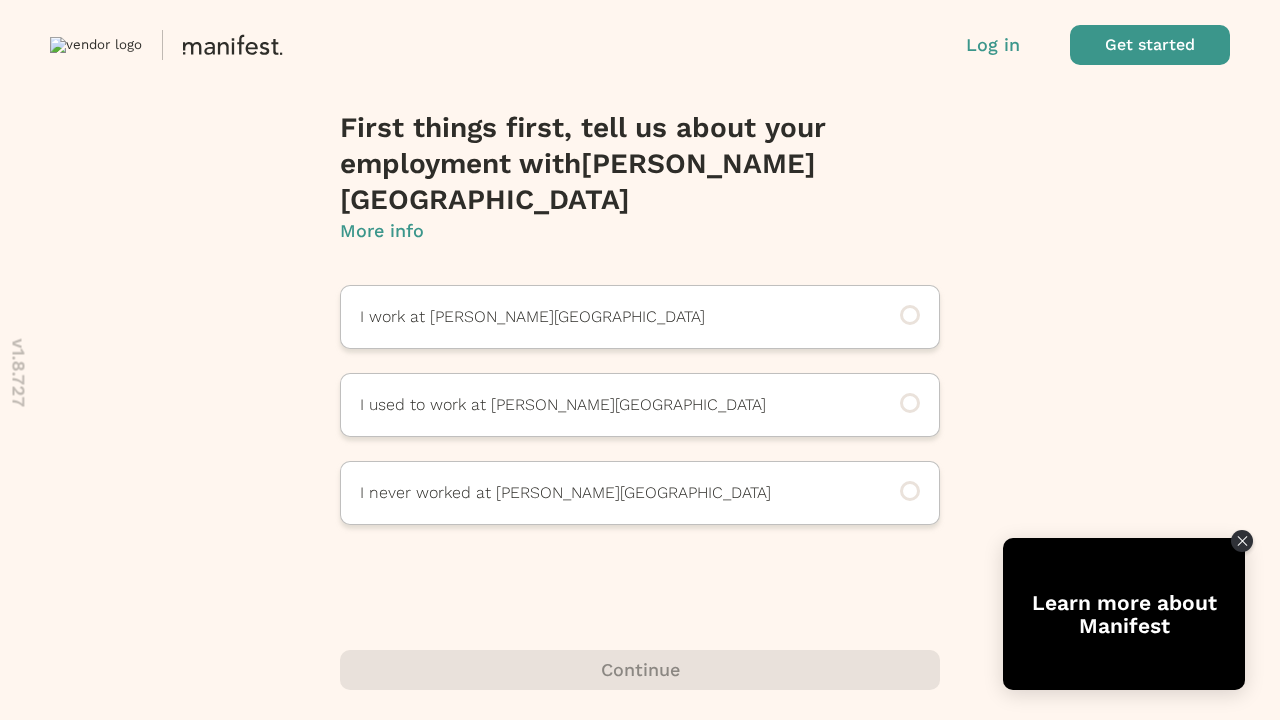 scroll, scrollTop: 0, scrollLeft: 0, axis: both 